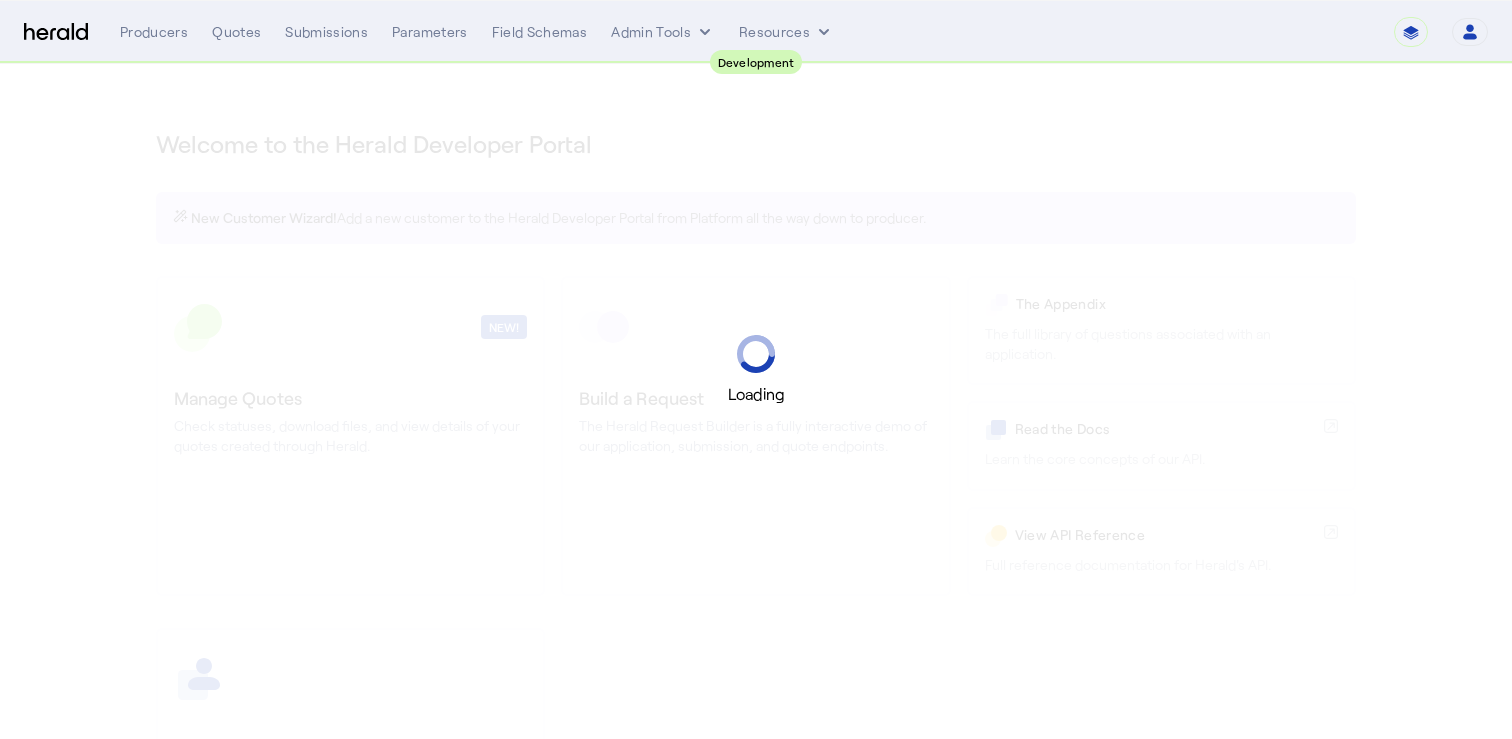 scroll, scrollTop: 0, scrollLeft: 0, axis: both 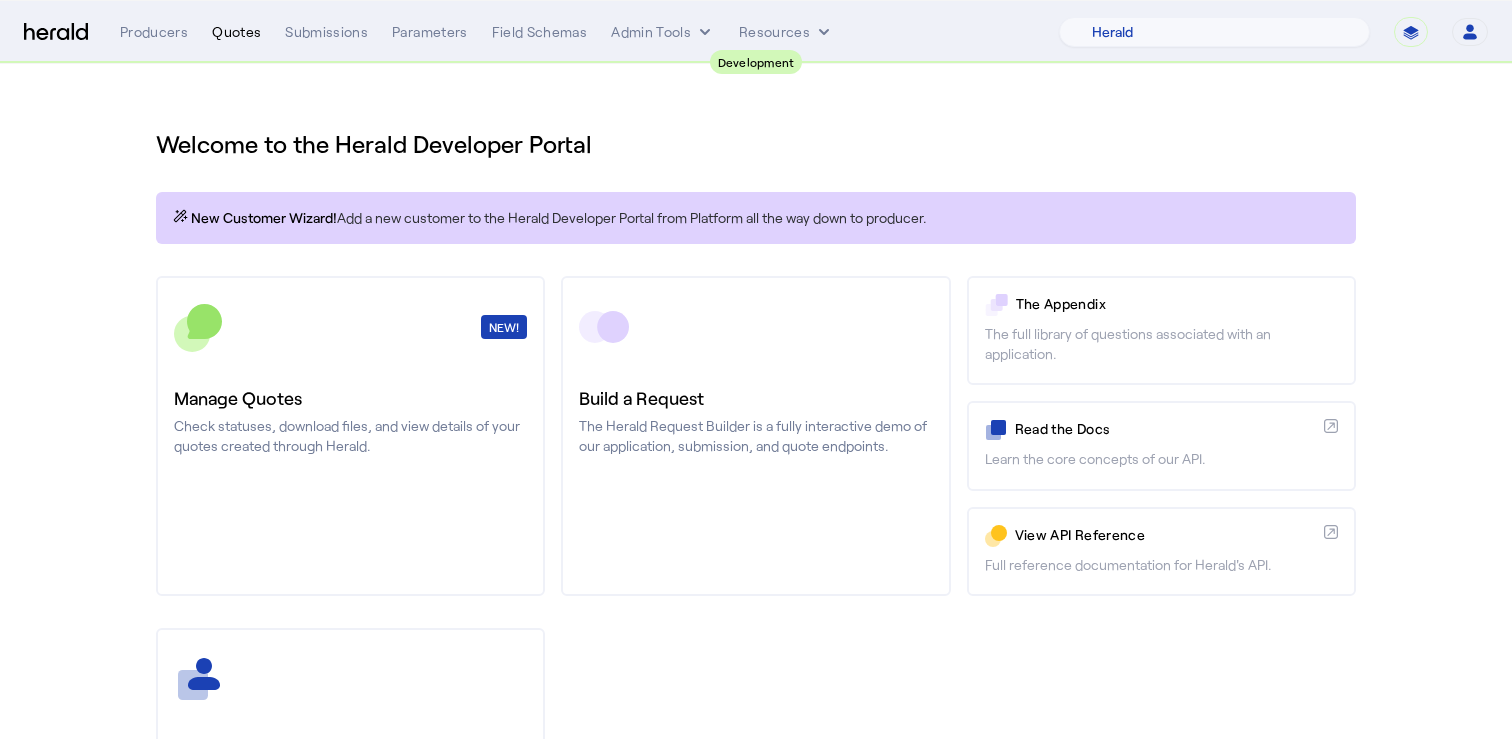 click on "Quotes" at bounding box center [236, 32] 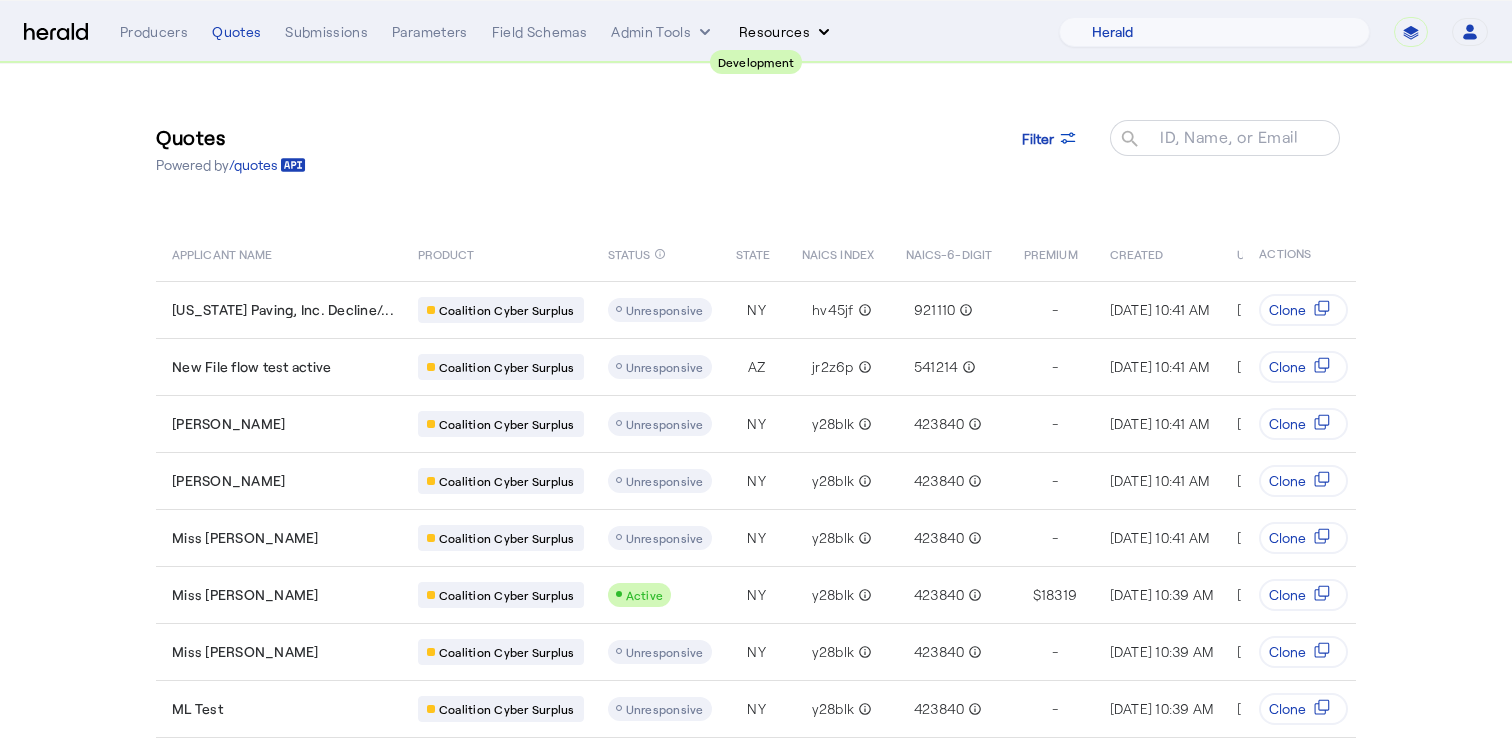 click 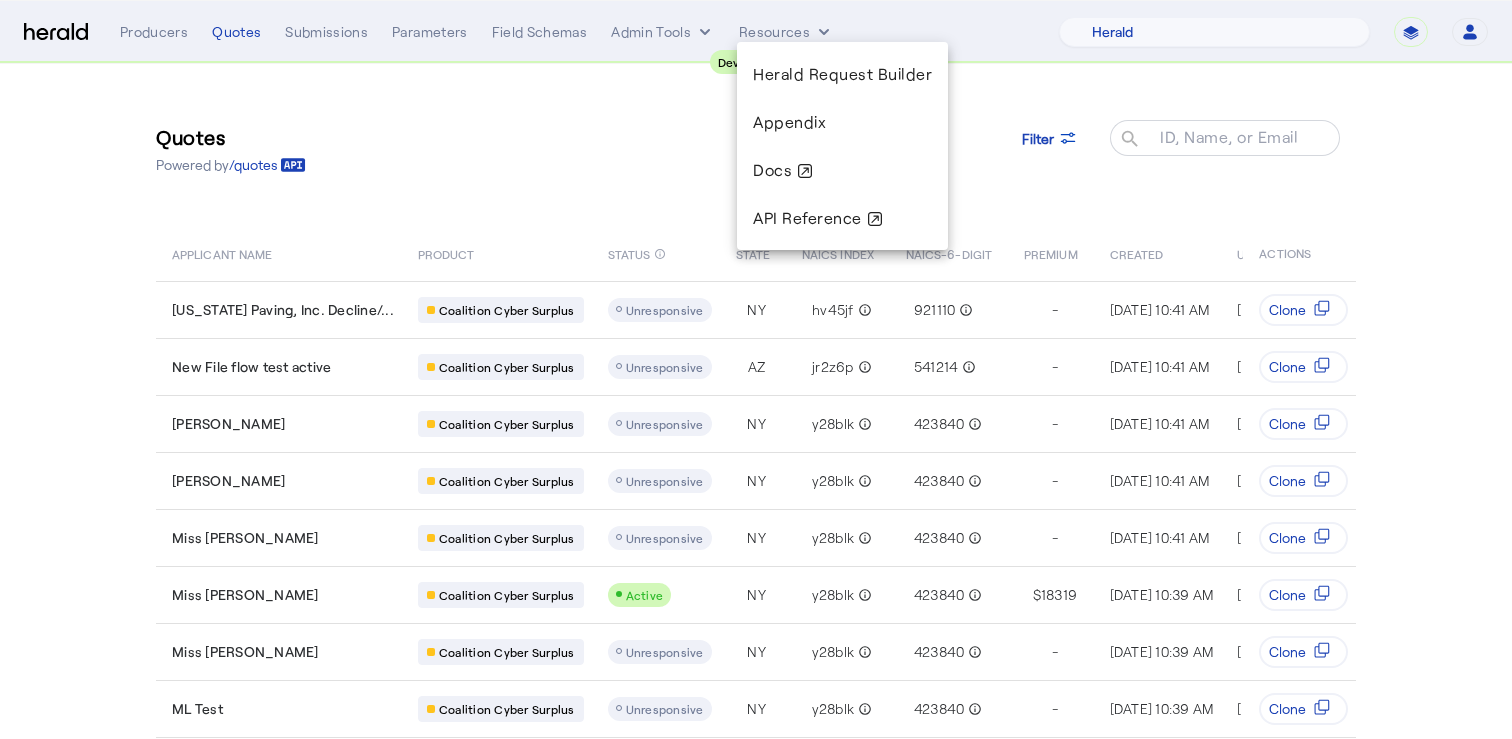 click at bounding box center (756, 369) 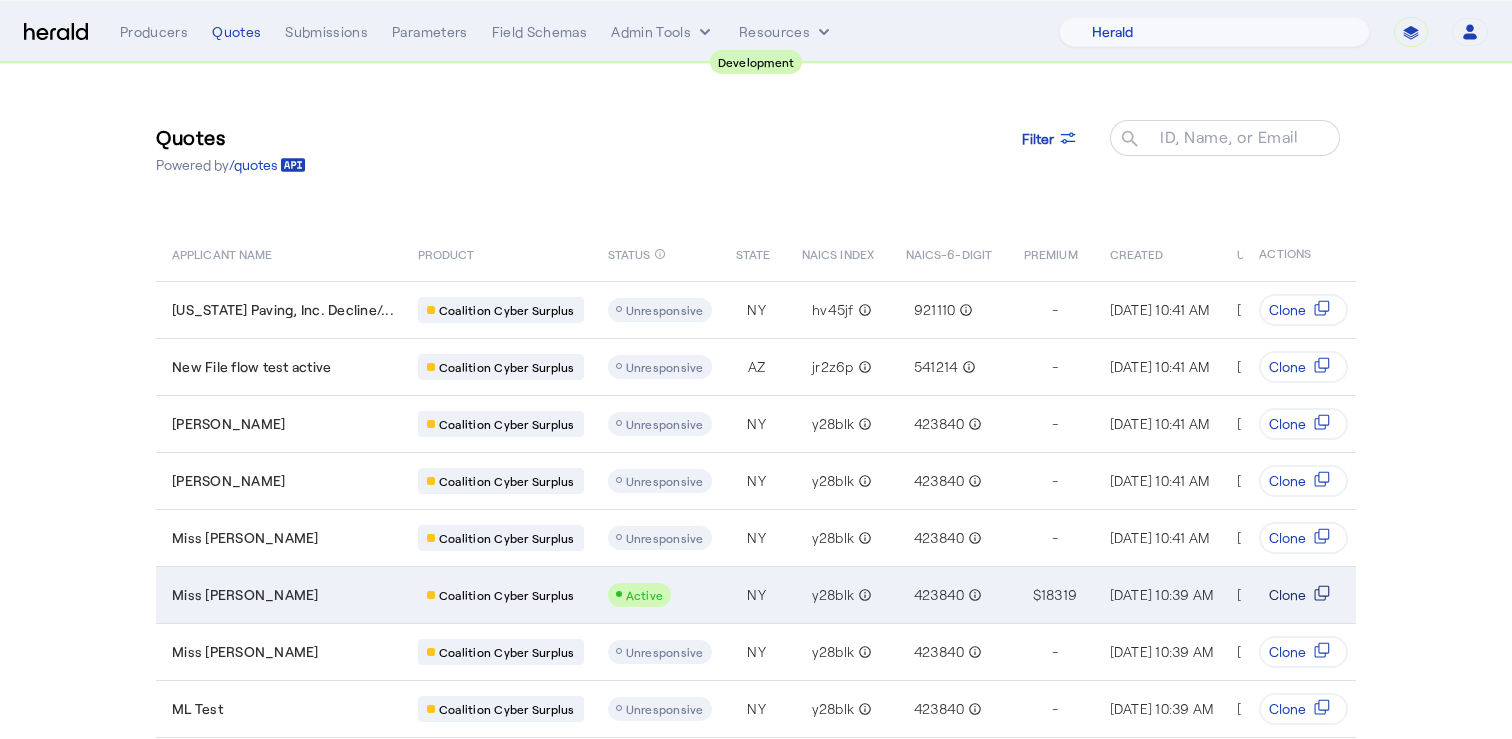 click on "Clone" at bounding box center [1287, 595] 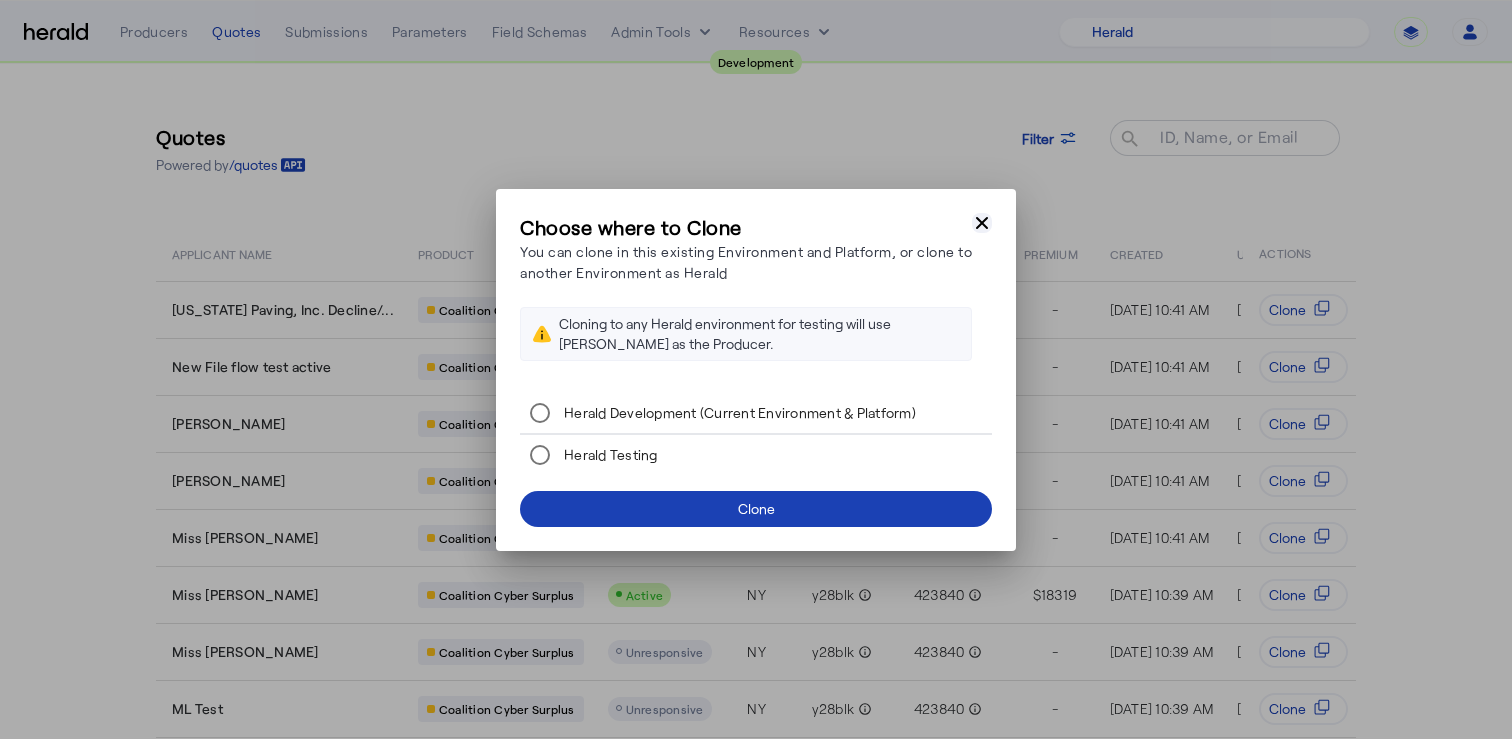 click 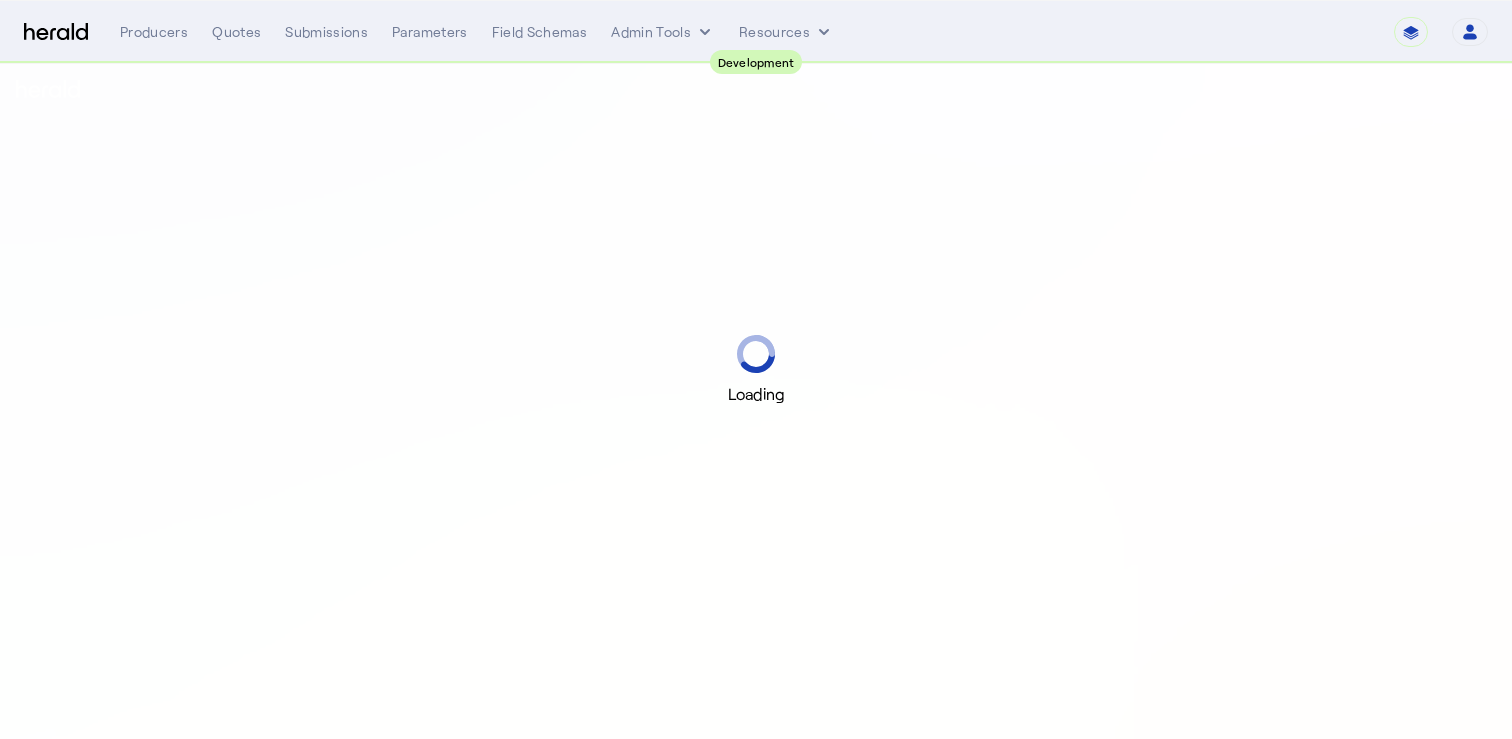scroll, scrollTop: 0, scrollLeft: 0, axis: both 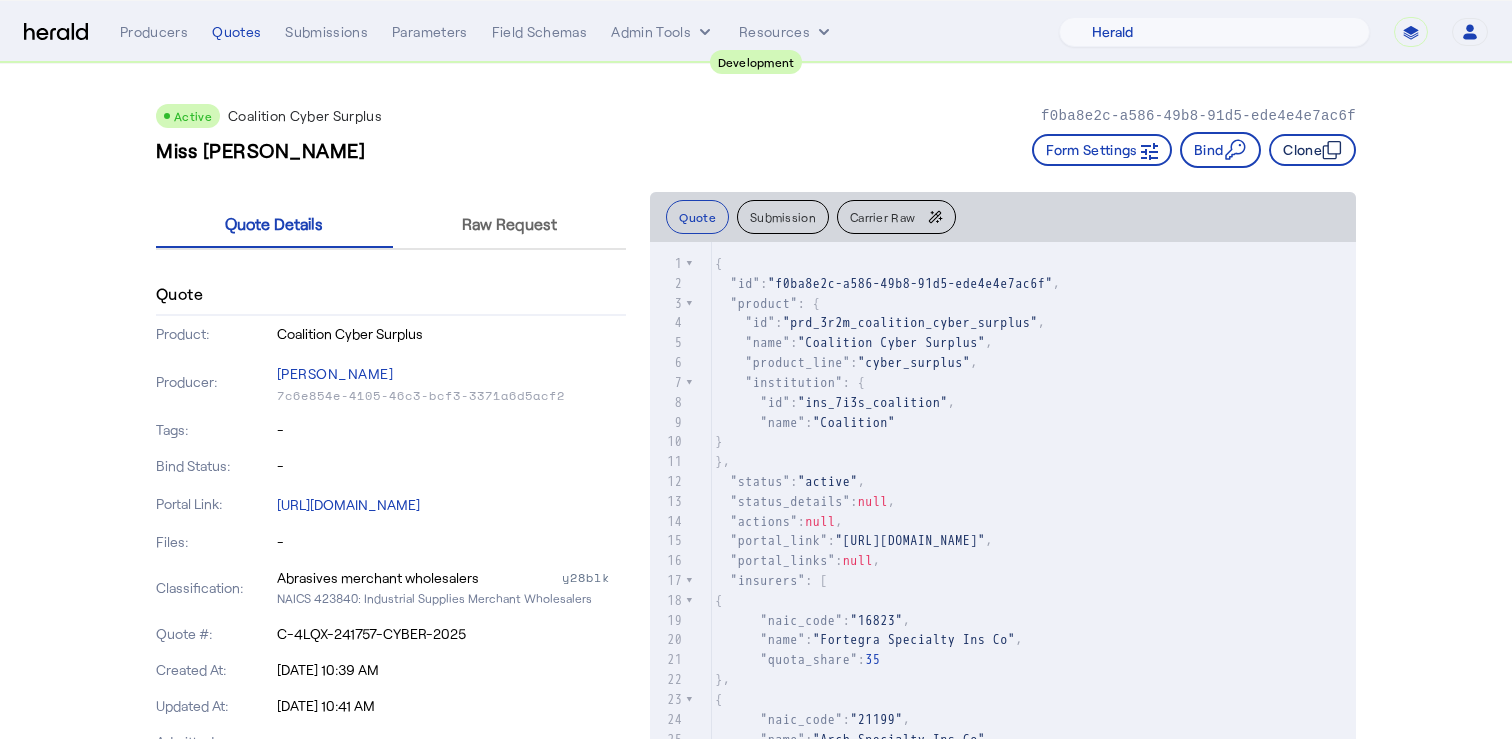 click on "Clone" 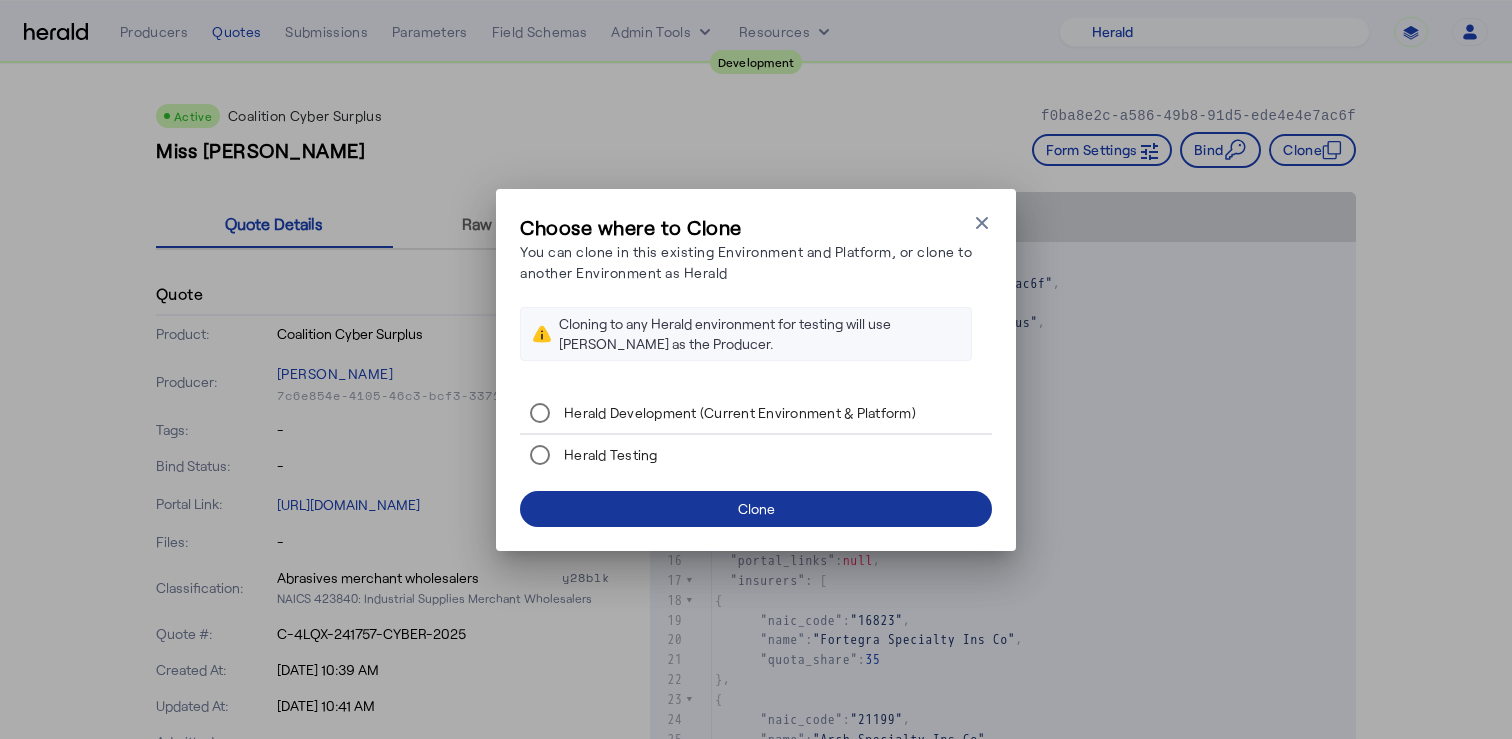 click at bounding box center (756, 509) 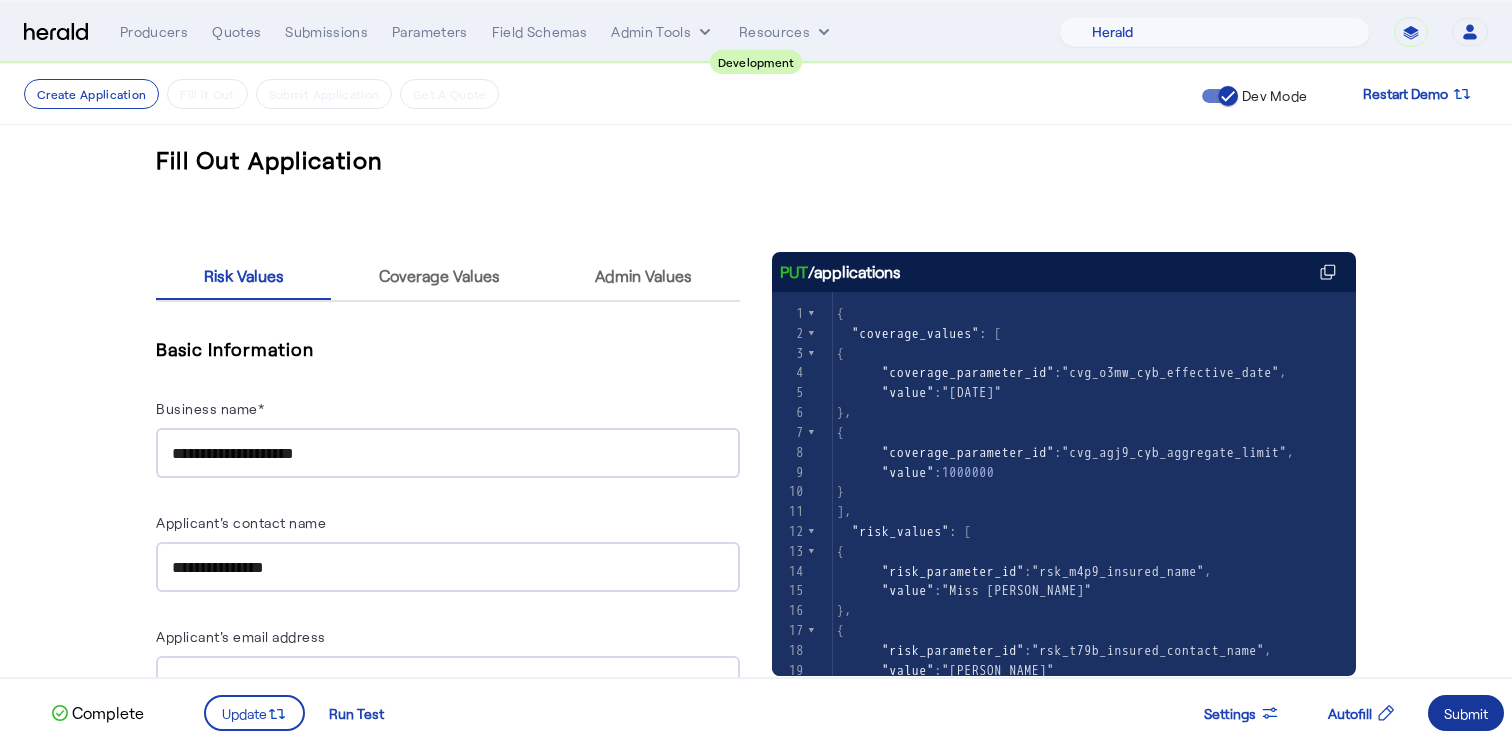 click at bounding box center [1466, 713] 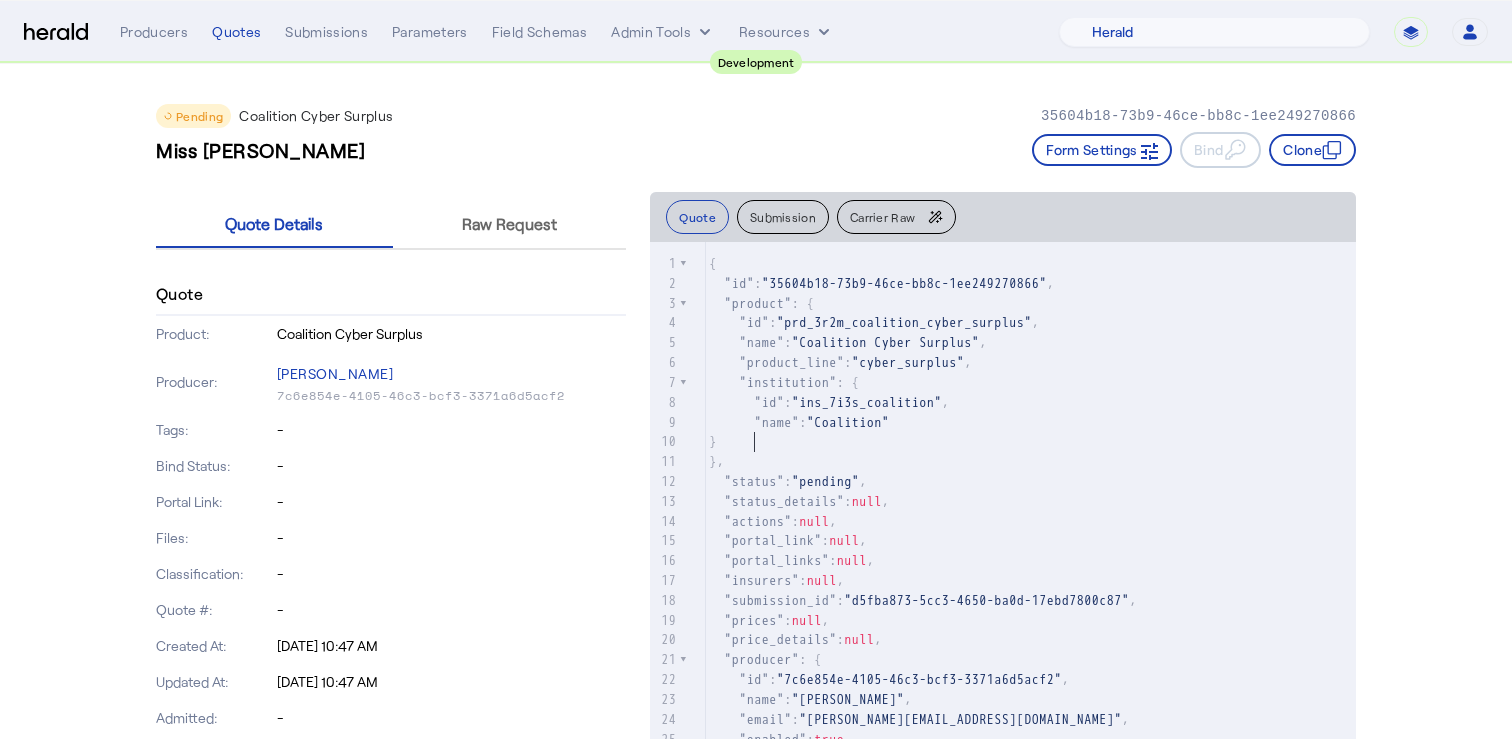 click on "}" 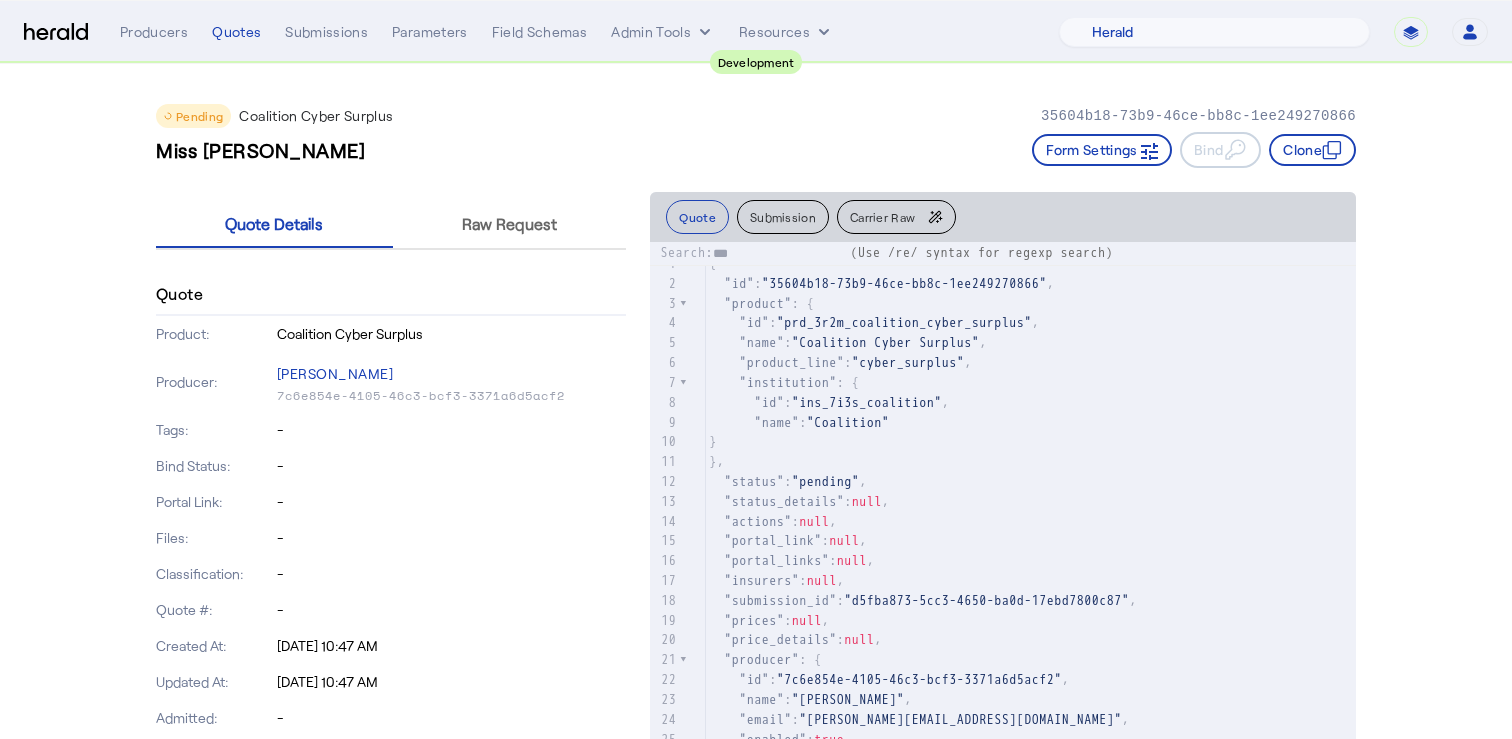 type on "****" 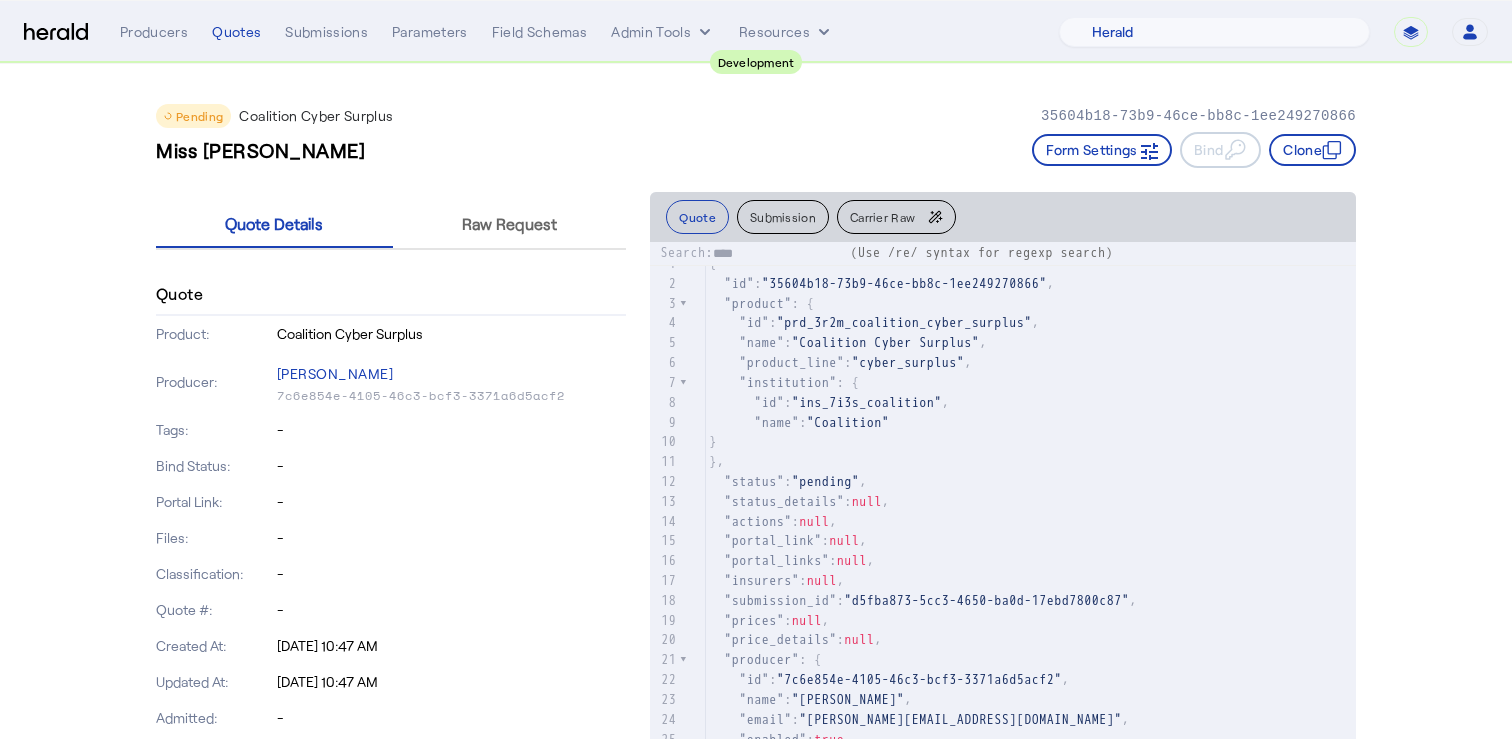 scroll, scrollTop: 296, scrollLeft: 0, axis: vertical 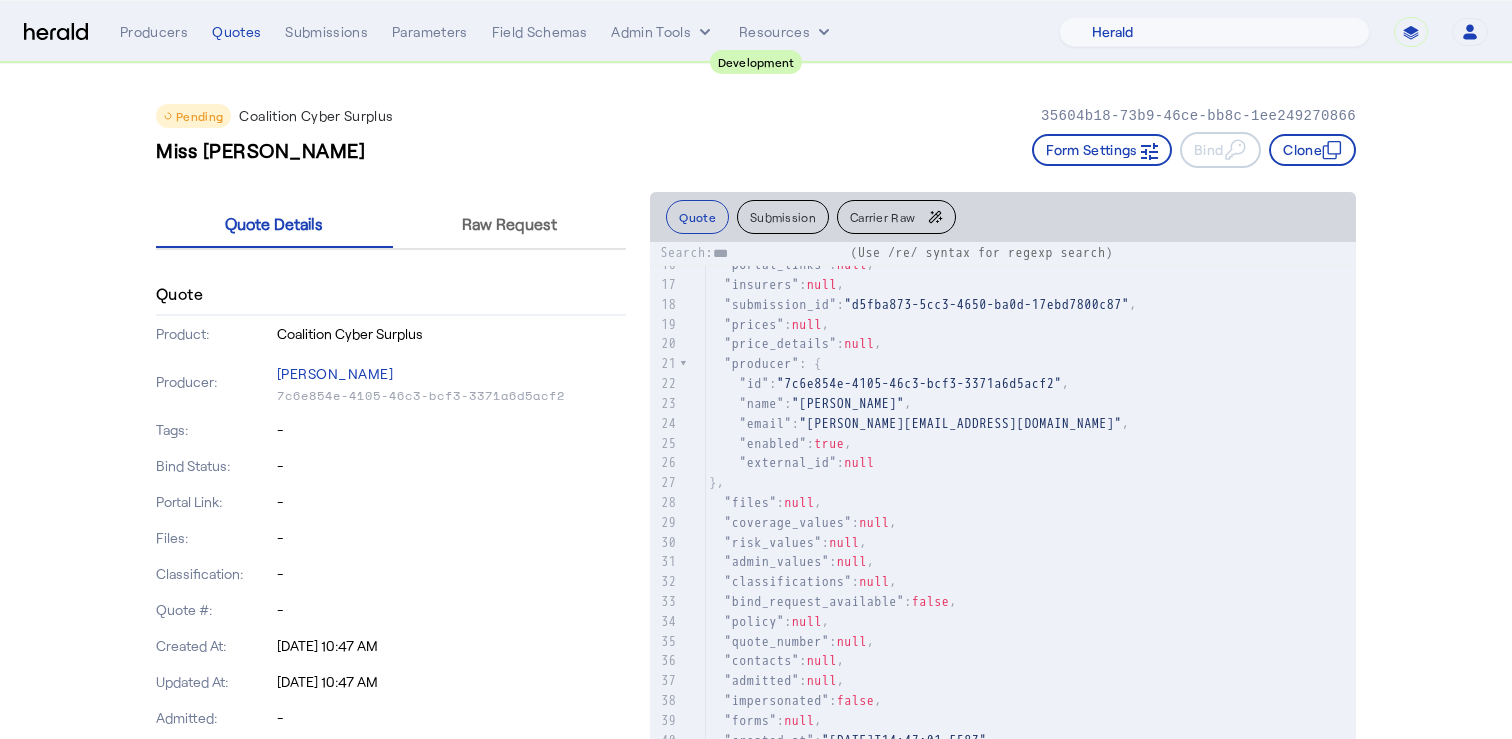 type on "****" 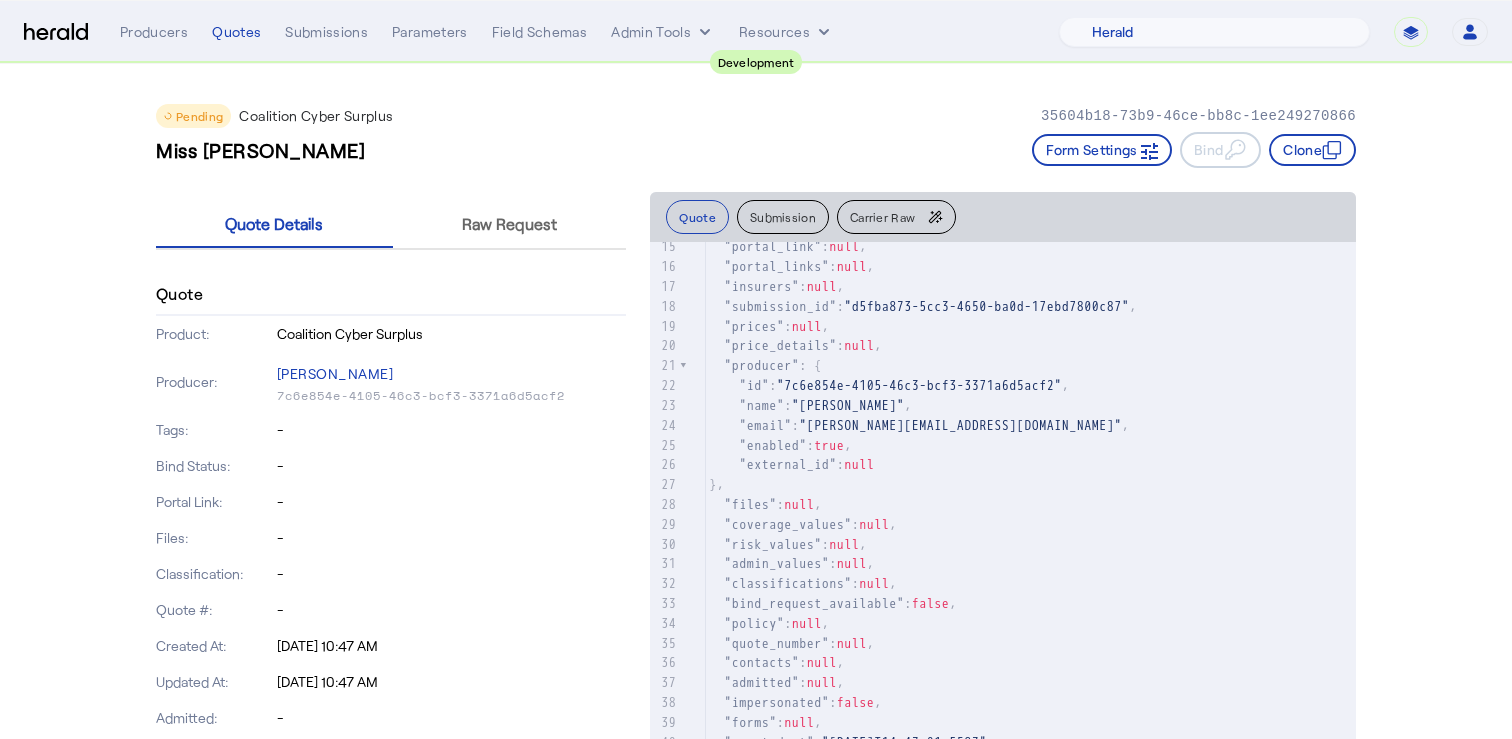 scroll, scrollTop: 293, scrollLeft: 0, axis: vertical 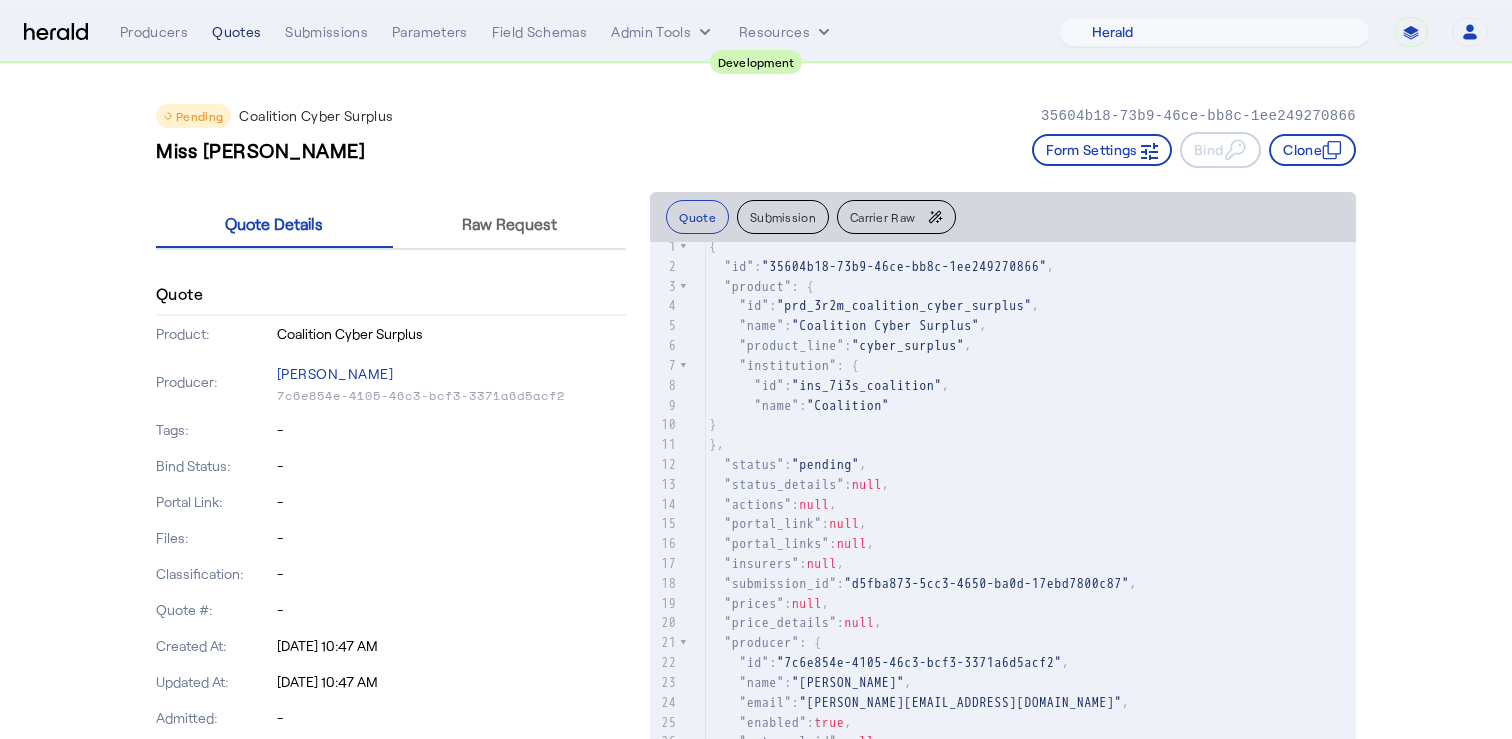 click on "Quotes" at bounding box center [236, 32] 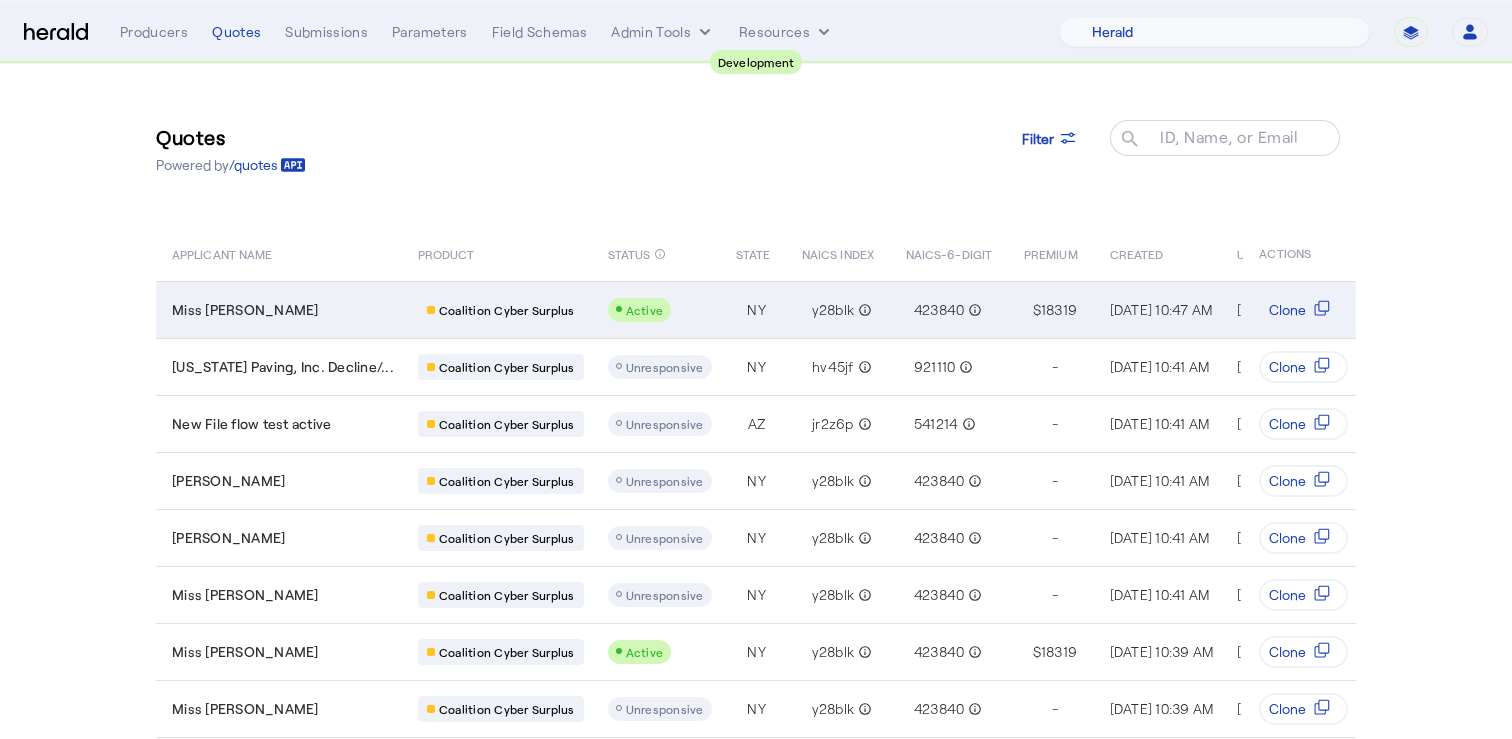click on "Miss [PERSON_NAME]" at bounding box center [279, 309] 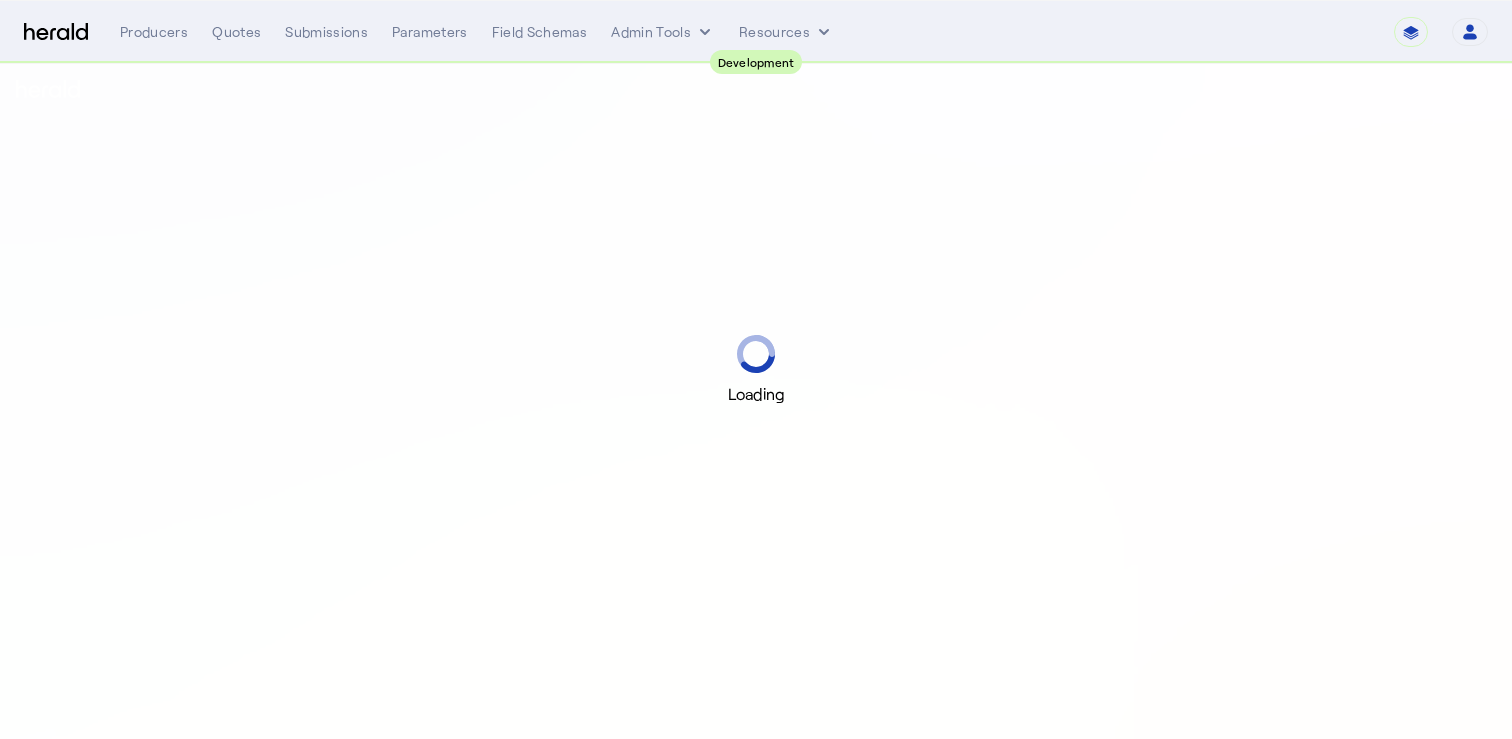 scroll, scrollTop: 0, scrollLeft: 0, axis: both 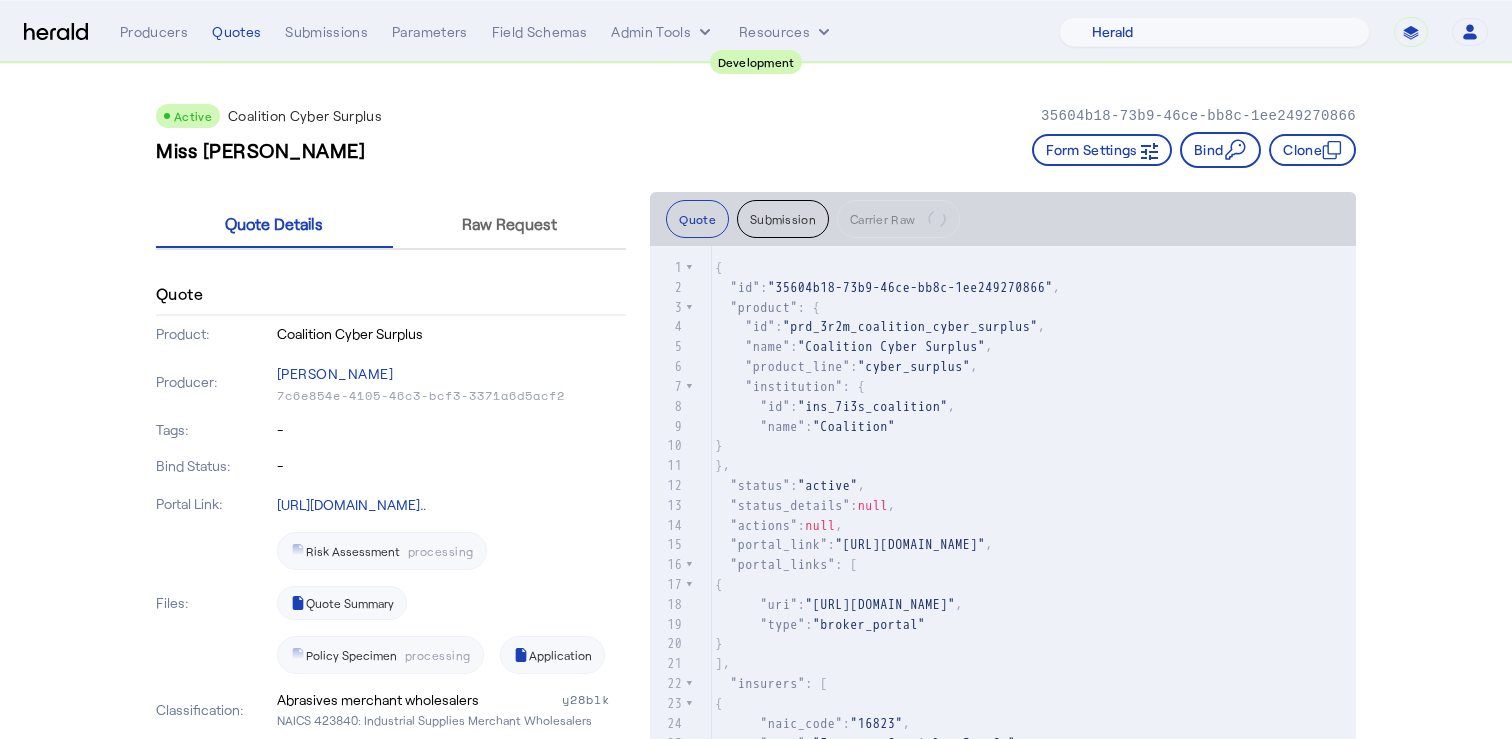 click on "1 { 2    "id" :  "35604b18-73b9-46ce-bb8c-1ee249270866" , 3    "product" : { 4      "id" :  "prd_3r2m_coalition_cyber_surplus" , 5      "name" :  "Coalition Cyber Surplus" , 6      "product_line" :  "cyber_surplus" , 7      "institution" : { 8        "id" :  "ins_7i3s_coalition" , 9        "name" :  "Coalition" 10     } 11   }, 12    "status" :  "active" , 13    "status_details" :  null , 14    "actions" :  null , 15    "portal_link" :  "[URL][DOMAIN_NAME]" , 16    "portal_links" : [ 17     { 18        "uri" :  "[URL][DOMAIN_NAME]" , 19        "type" :  "broker_portal" 20     } 21   ], 22    "insurers" : [ 23     { 24        "naic_code" :  "16823" , 25        "name" :  "Fortegra Specialty Ins Co" , 26        "quota_share" :  35 27     }, 28     { 29        "naic_code"" 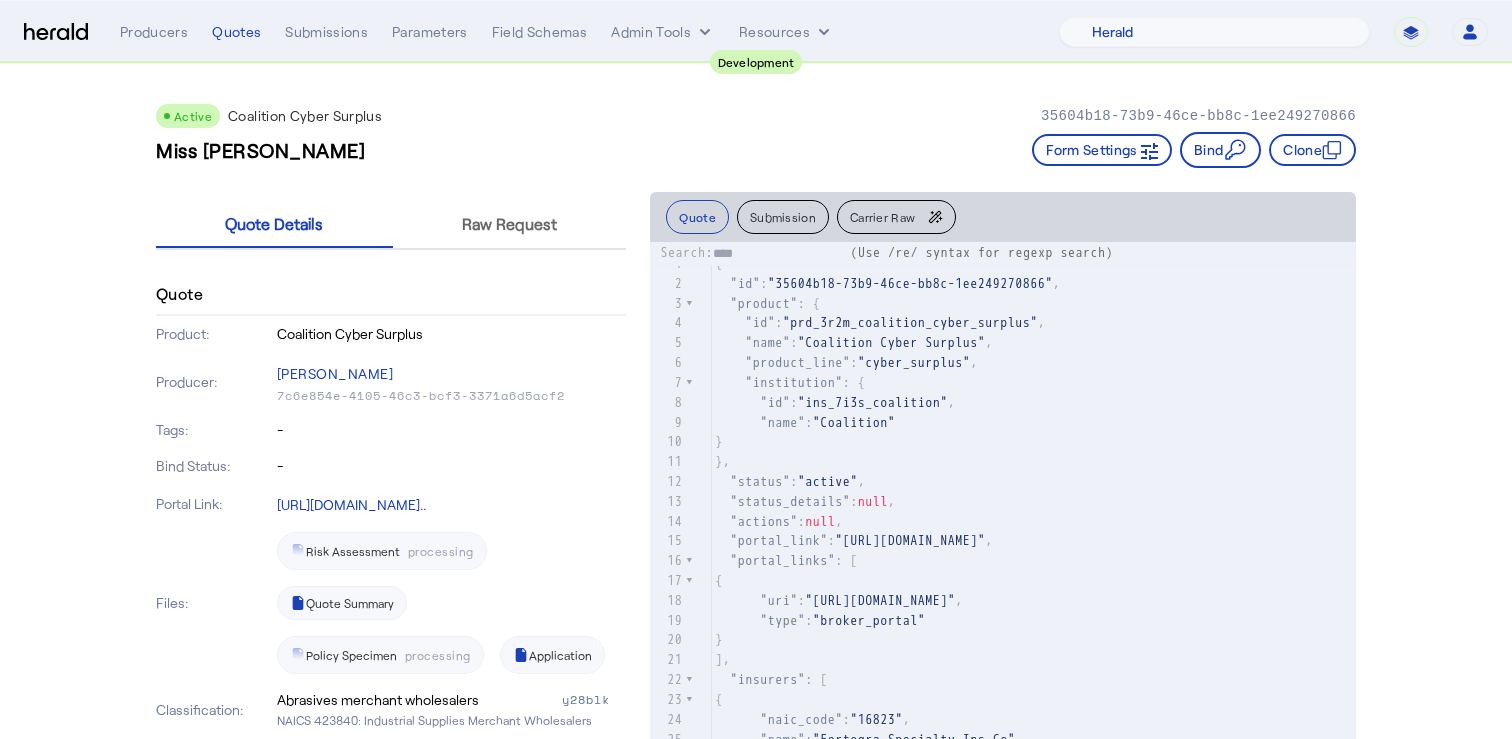 scroll, scrollTop: 865, scrollLeft: 0, axis: vertical 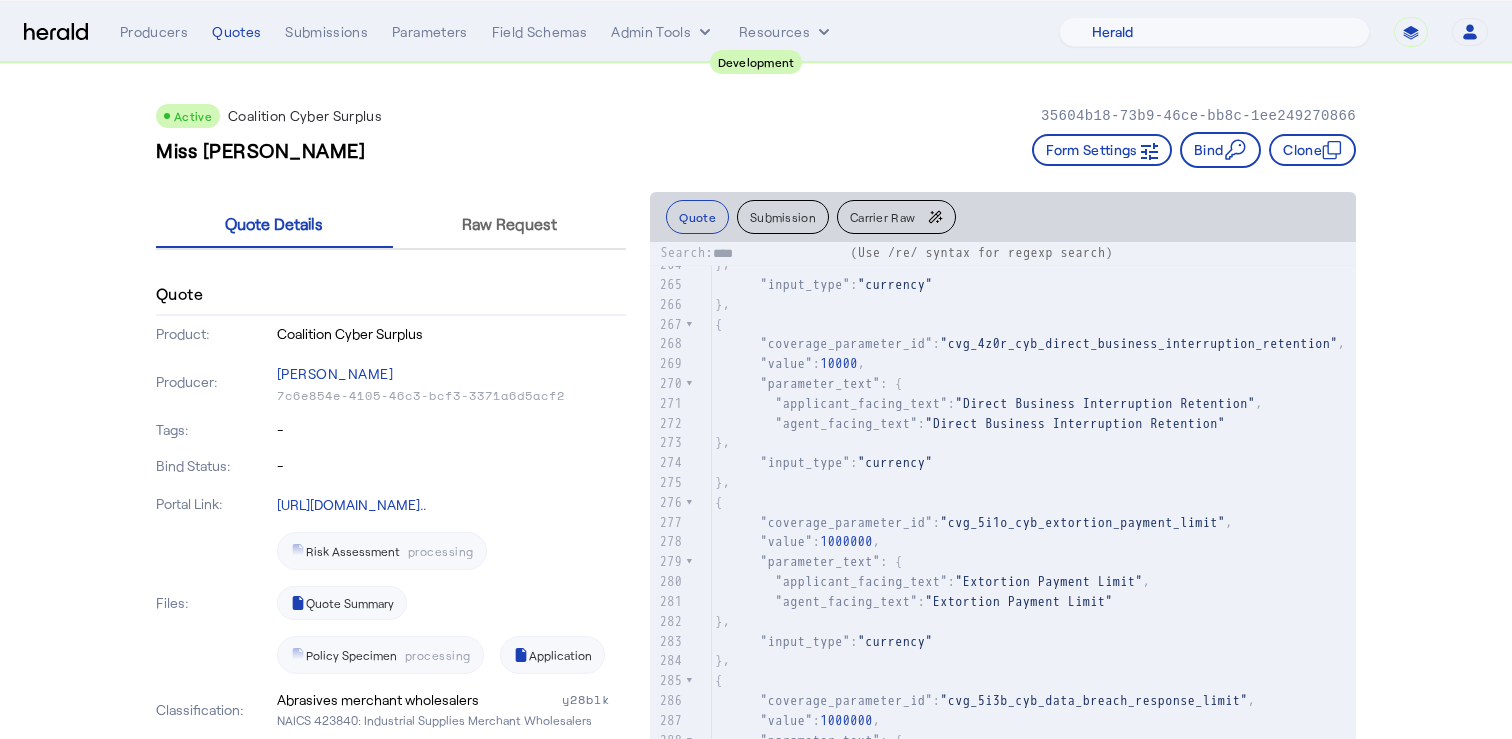 type on "****" 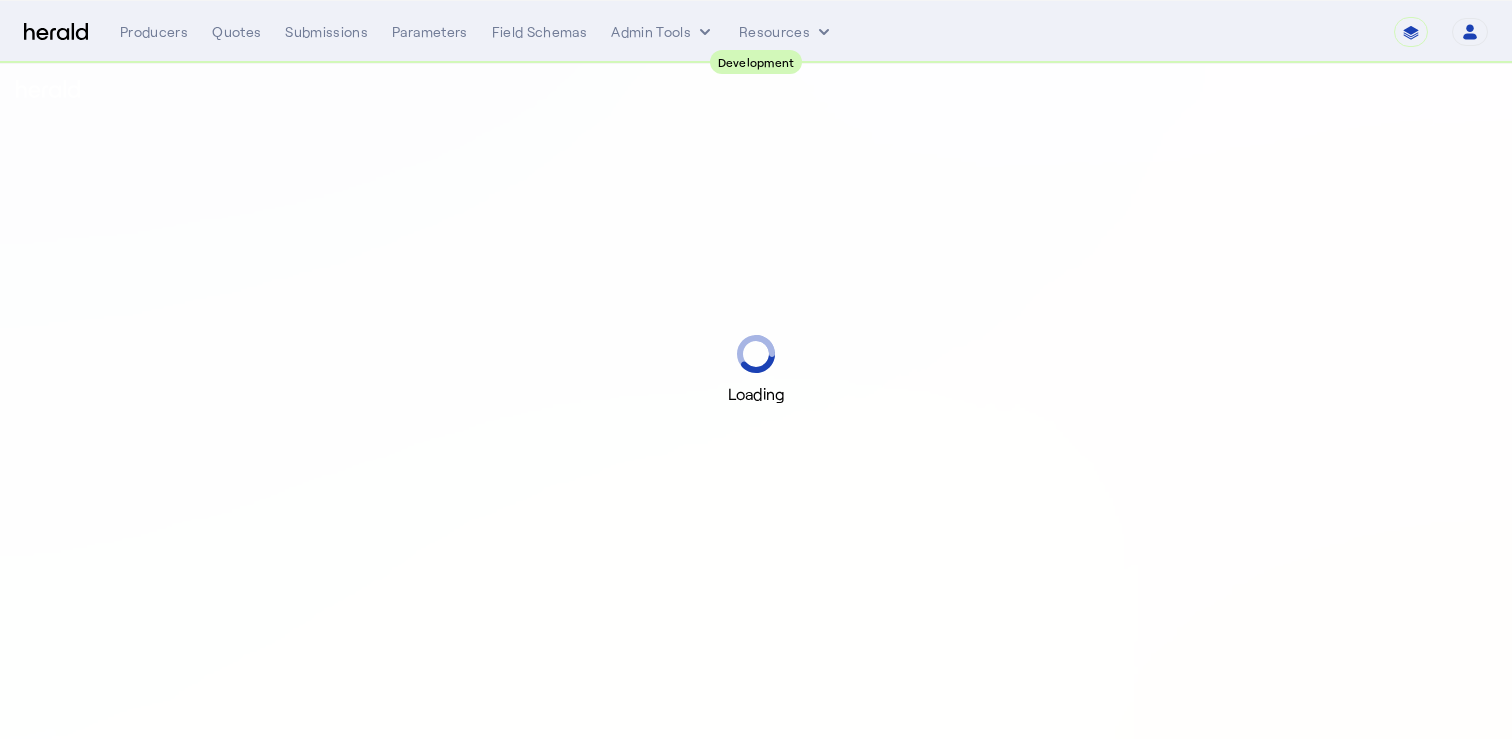scroll, scrollTop: 0, scrollLeft: 0, axis: both 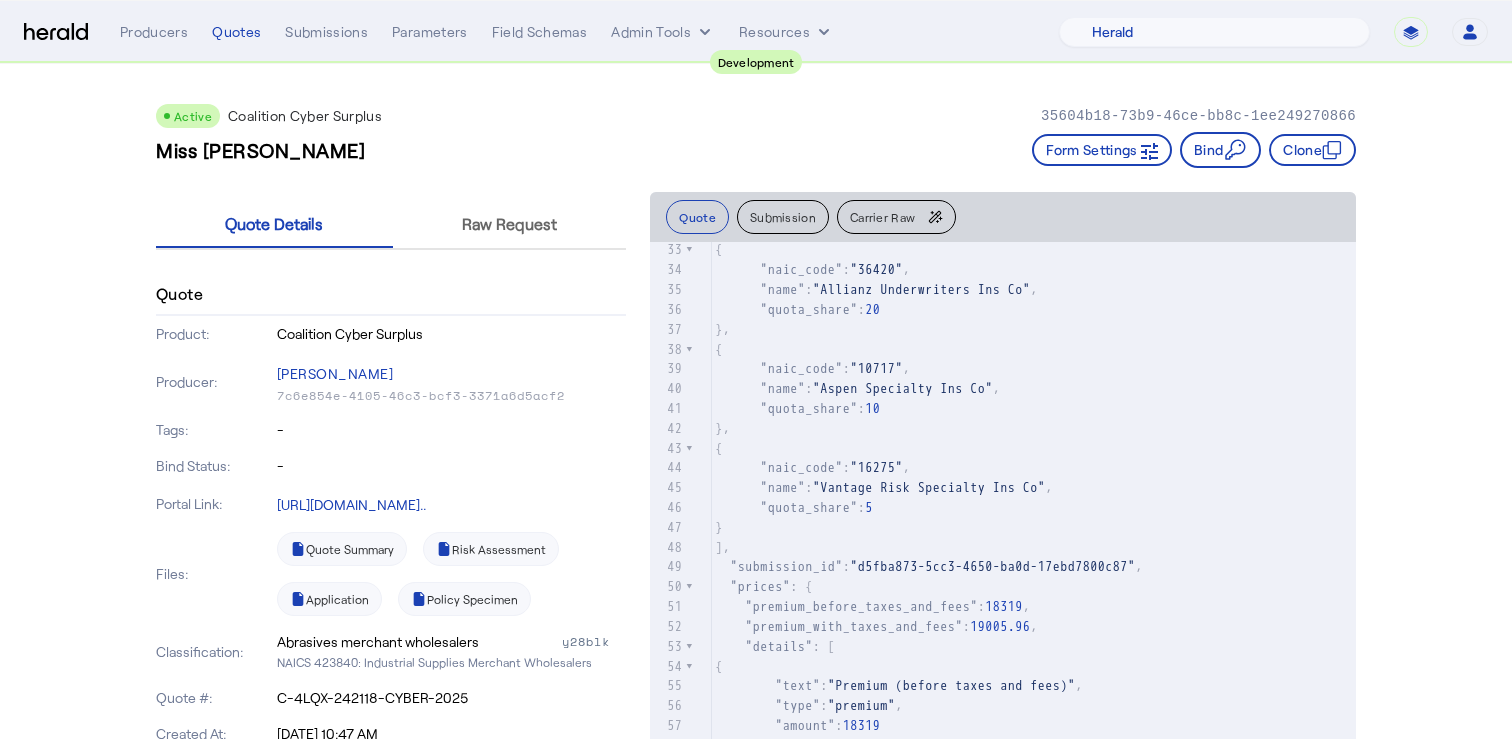 click on "Producers   Quotes   Submissions   Parameters   Field Schemas   Admin Tools
Resources
1 Fort   A Demo Platform   A New Platform Test   Bam   Batch Test Platform   Beep Beep Boop   BindHQ   Bogus   Boom 2   Boxx   CRC   CYPRESS_1753449446537_54101_NEW   CYPRESS_1753449482827_71167_NEW   CYPRESS_1753449505093_63172_NEW   CYPRESS_1753449529613_62971_NEW   CYPRESS_1753450524437_41800_NEW   CYPRESS_1753450564532_54365_NEW   Cleo Sol   Davey Testerson   Disable Platform   Dr Davis Insurance Group   Dummy Platform   Final Platform   Gabe Test   Growthmill   Herald   Herald Demo   ID Service Test   Jeans Inc   Layr   Marsh Test   My New Platform   New Test again   Parker Test Platform   Pioneer Patron   Platform 1   Platform test   RT Specialty   Ravi test 1234   TEST PLATFORM   THIS IS A TEST PLATFORM   Teeter Totter   Test Again   Test Platform   Test emm   Testing ML   The News   USI   aaaaahhh real monsters   dafsadfasdf   dfasfd   fhgjtg" at bounding box center (804, 32) 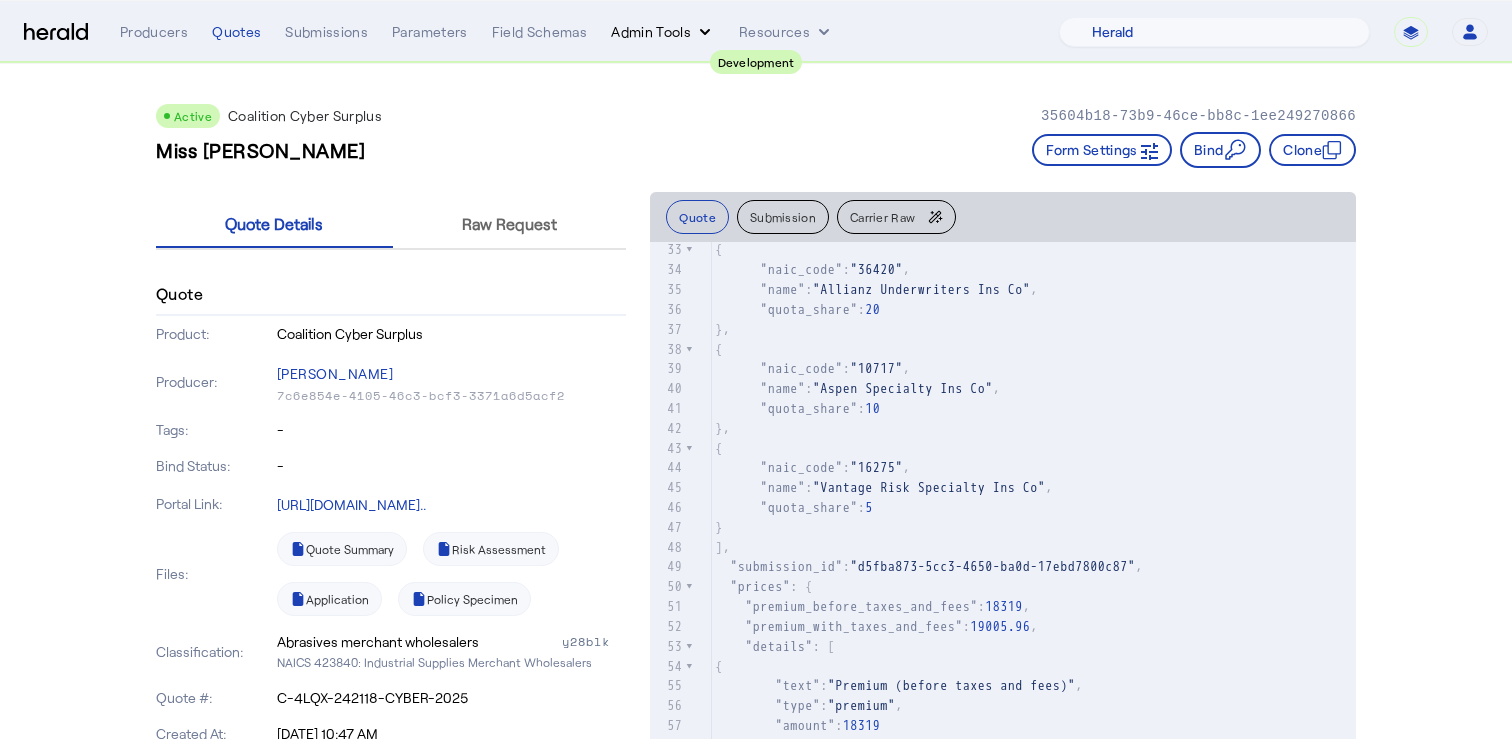 click on "Admin Tools" at bounding box center (663, 32) 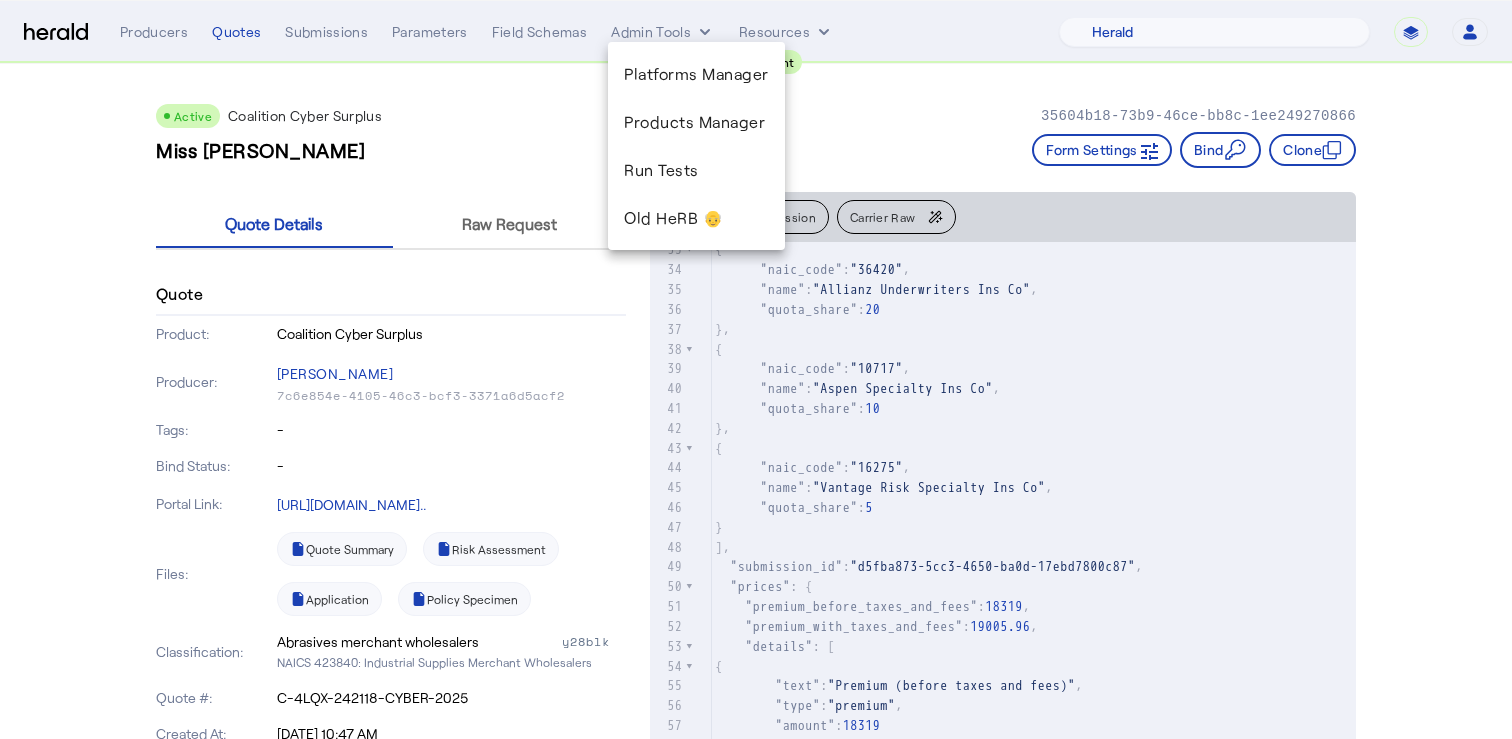 click at bounding box center [756, 369] 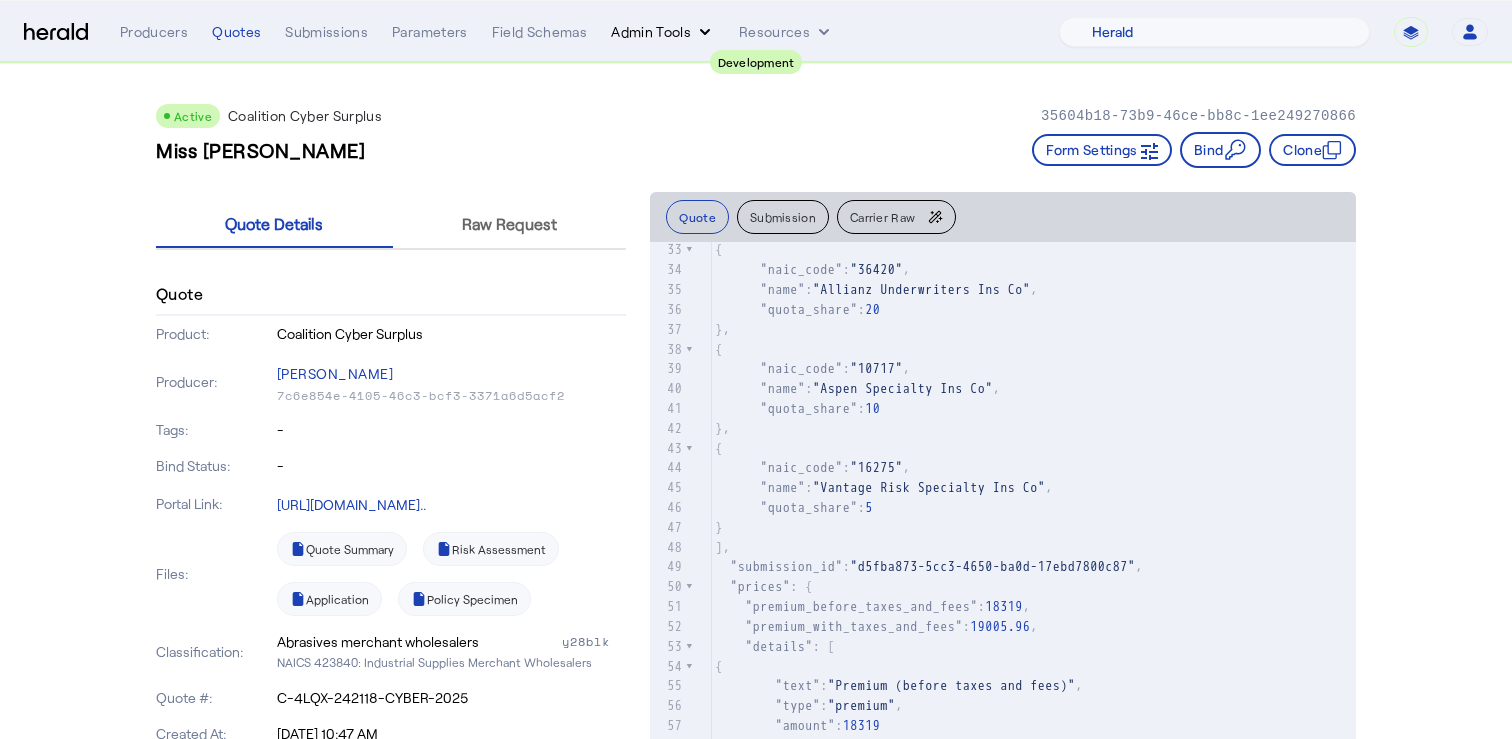 click on "Admin Tools" at bounding box center [663, 32] 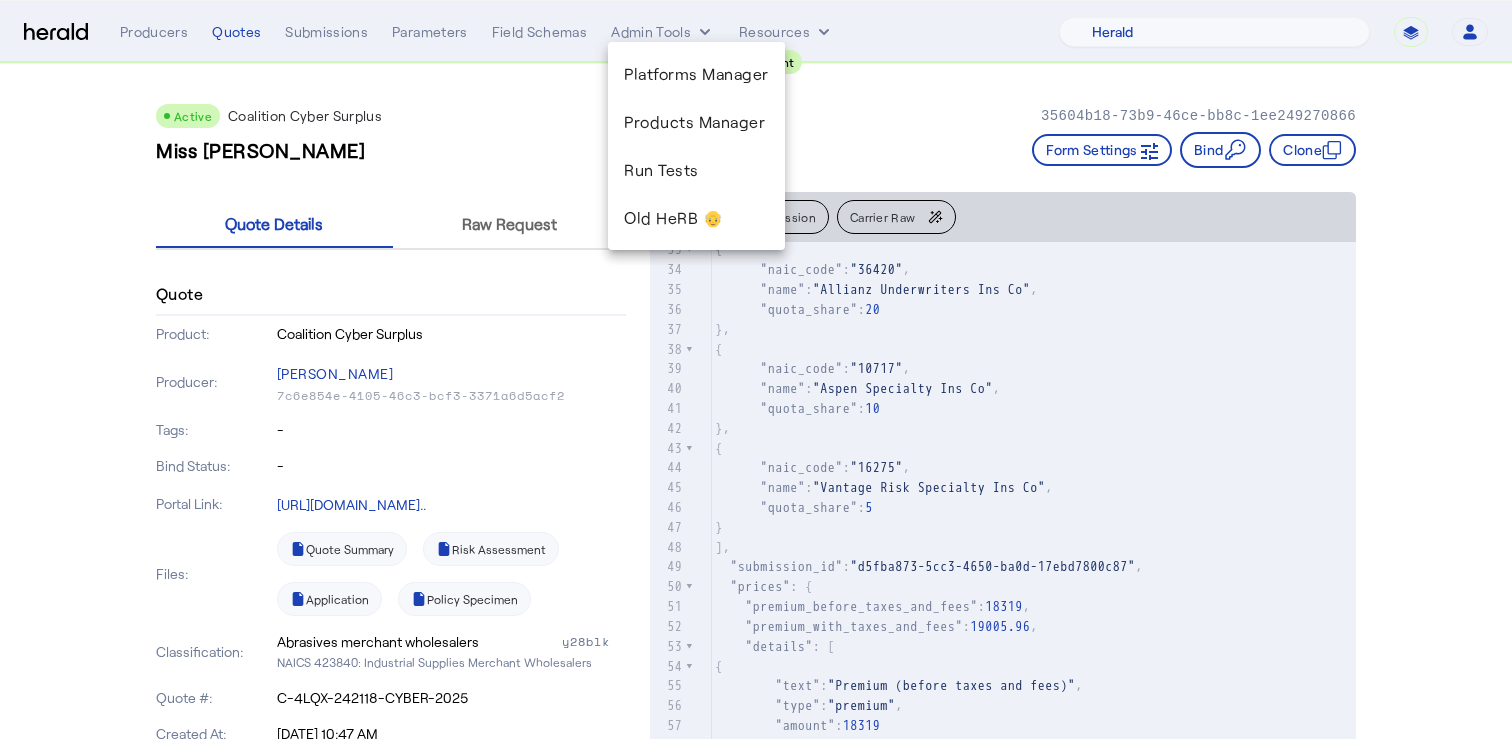 click at bounding box center [756, 369] 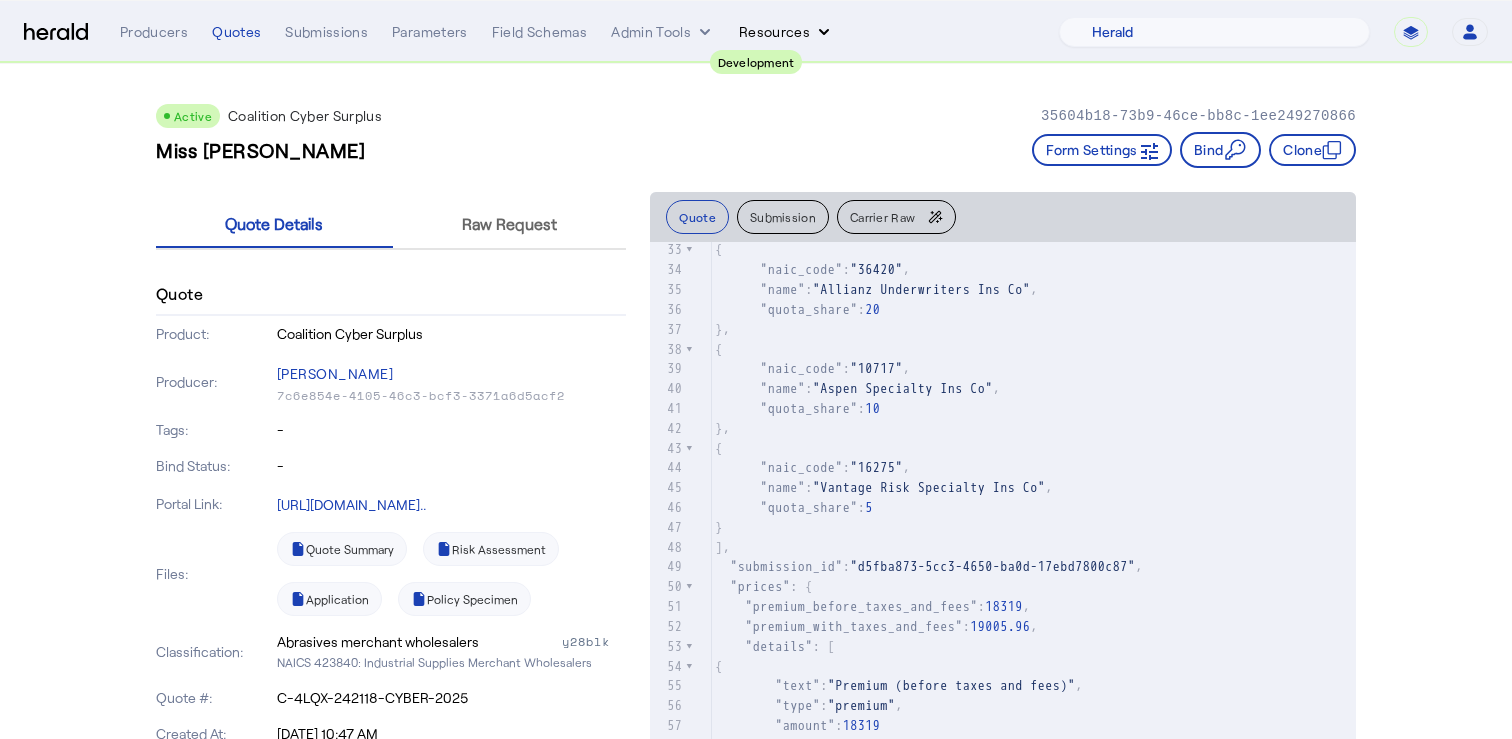 click on "Resources" at bounding box center [786, 32] 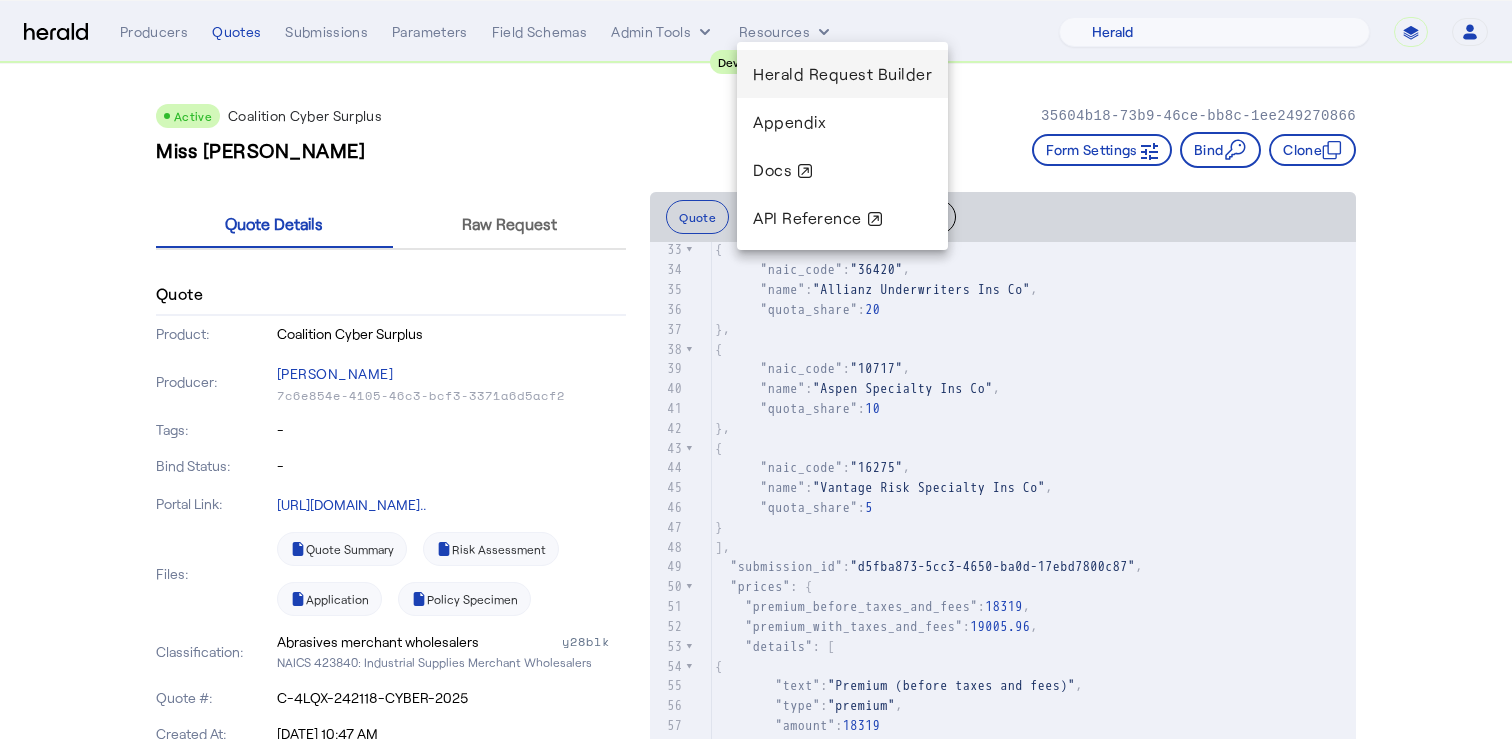 click on "Herald Request Builder" at bounding box center [842, 73] 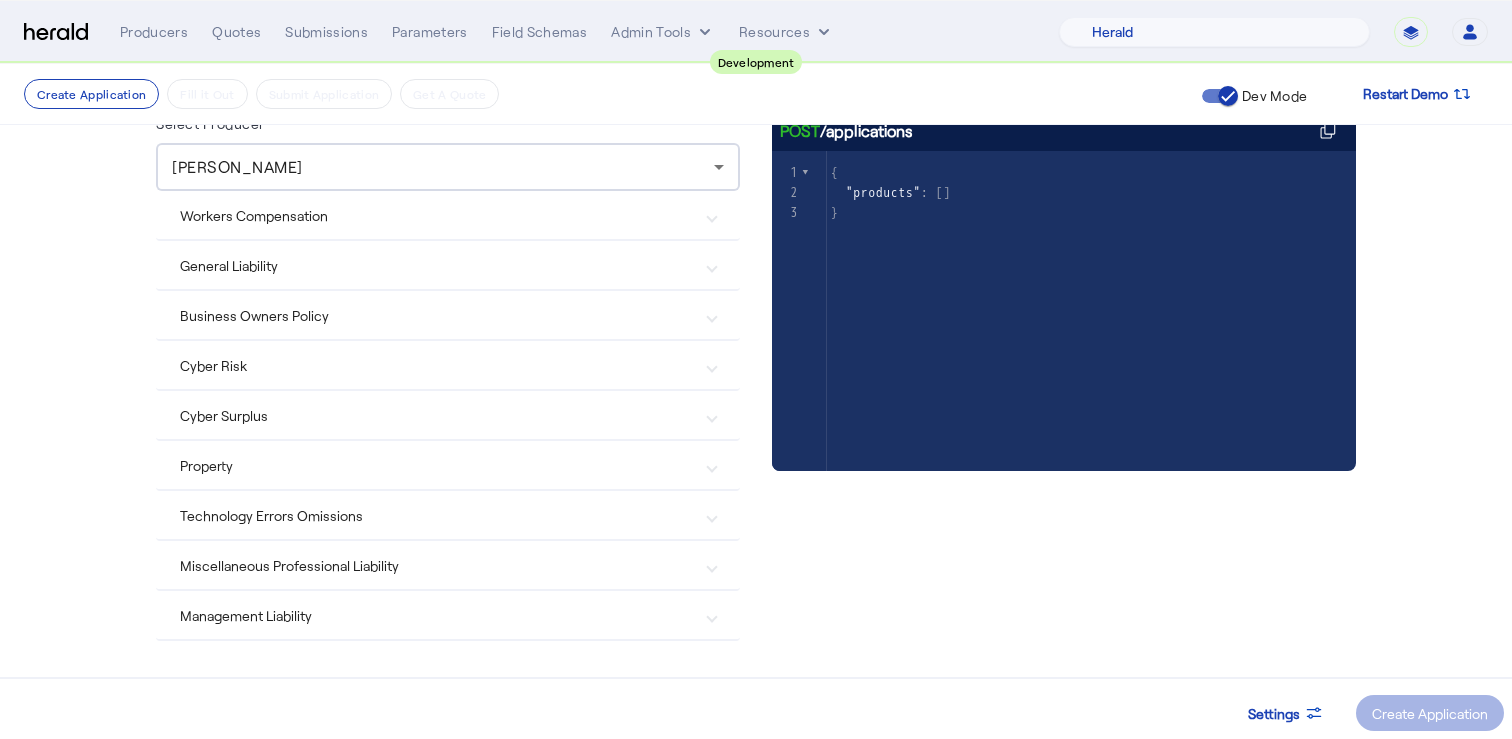 scroll, scrollTop: 230, scrollLeft: 0, axis: vertical 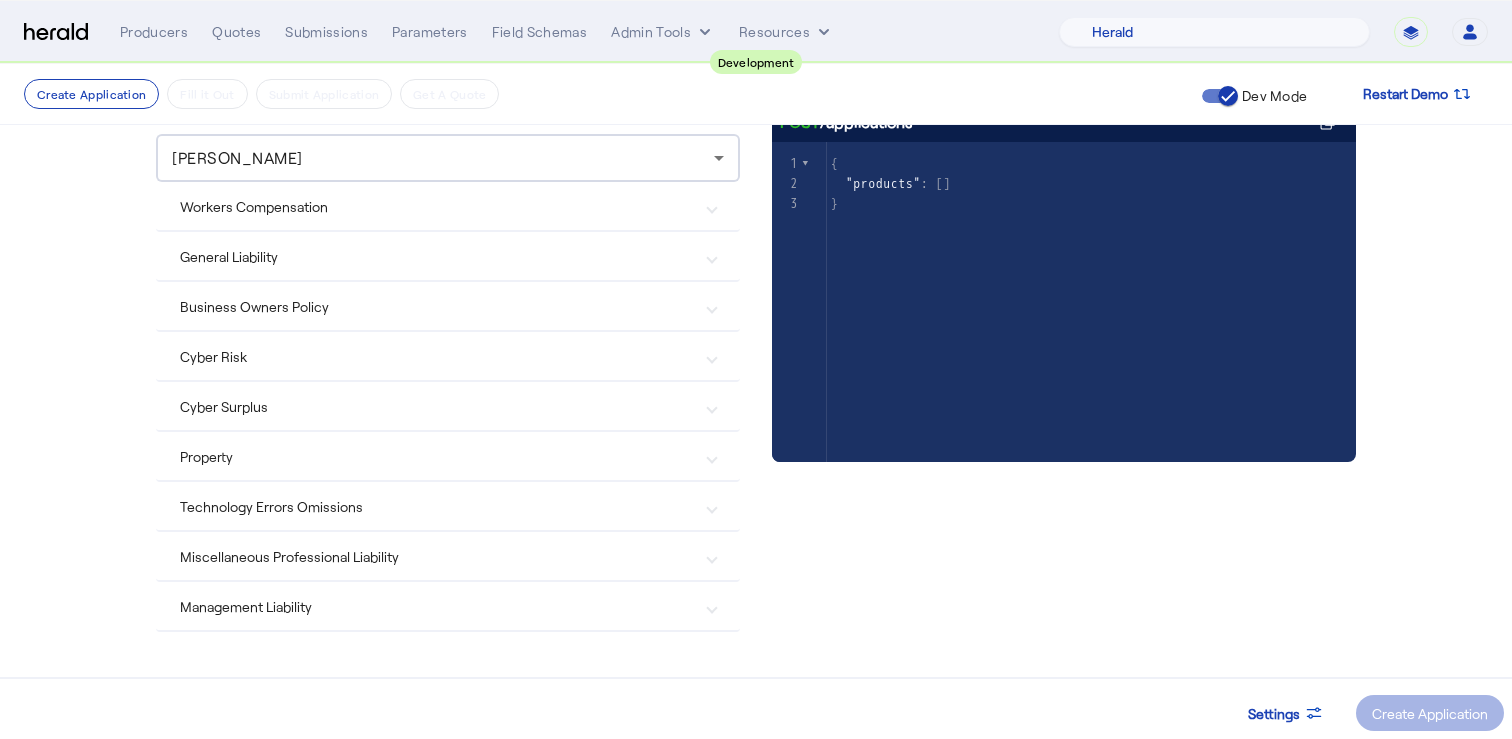 click on "Cyber Risk" at bounding box center [436, 356] 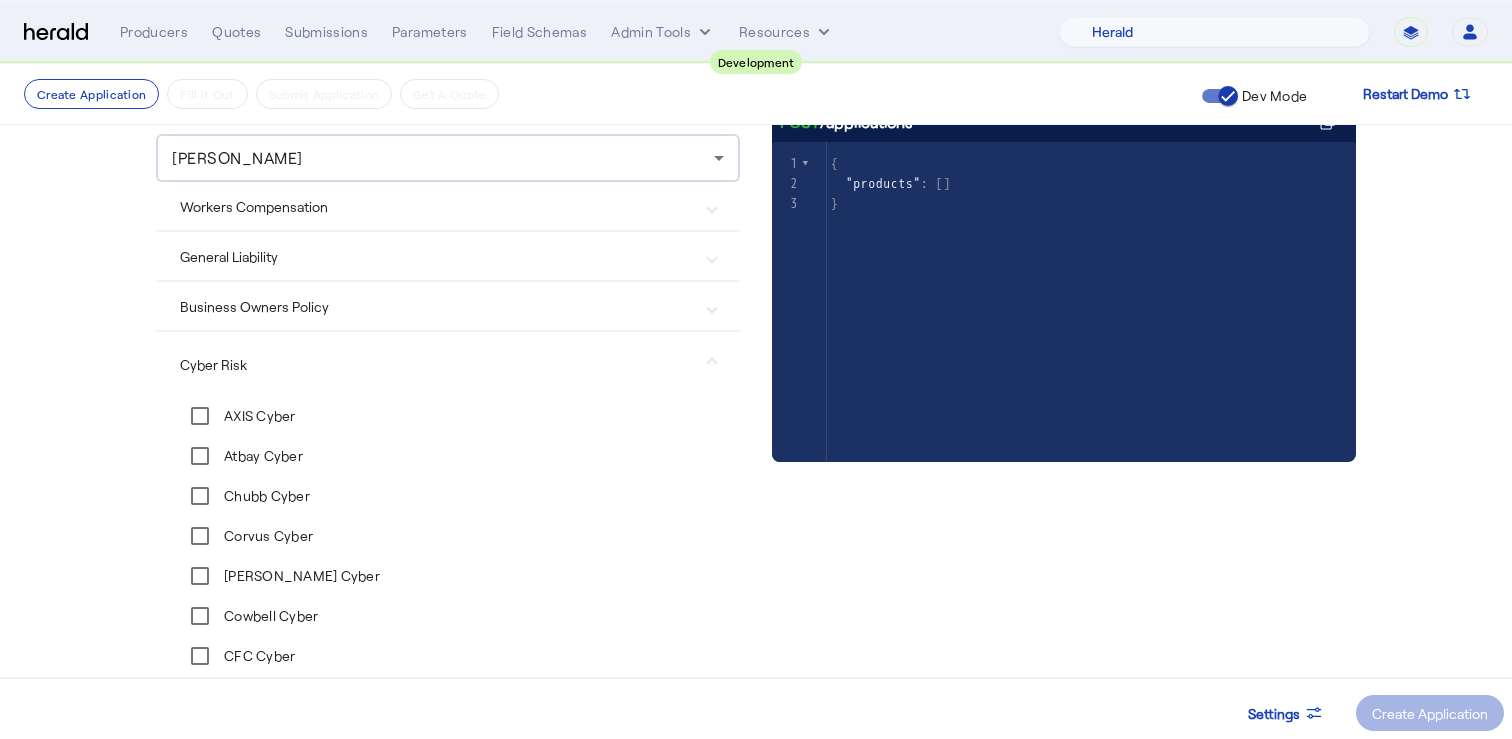 scroll, scrollTop: 330, scrollLeft: 0, axis: vertical 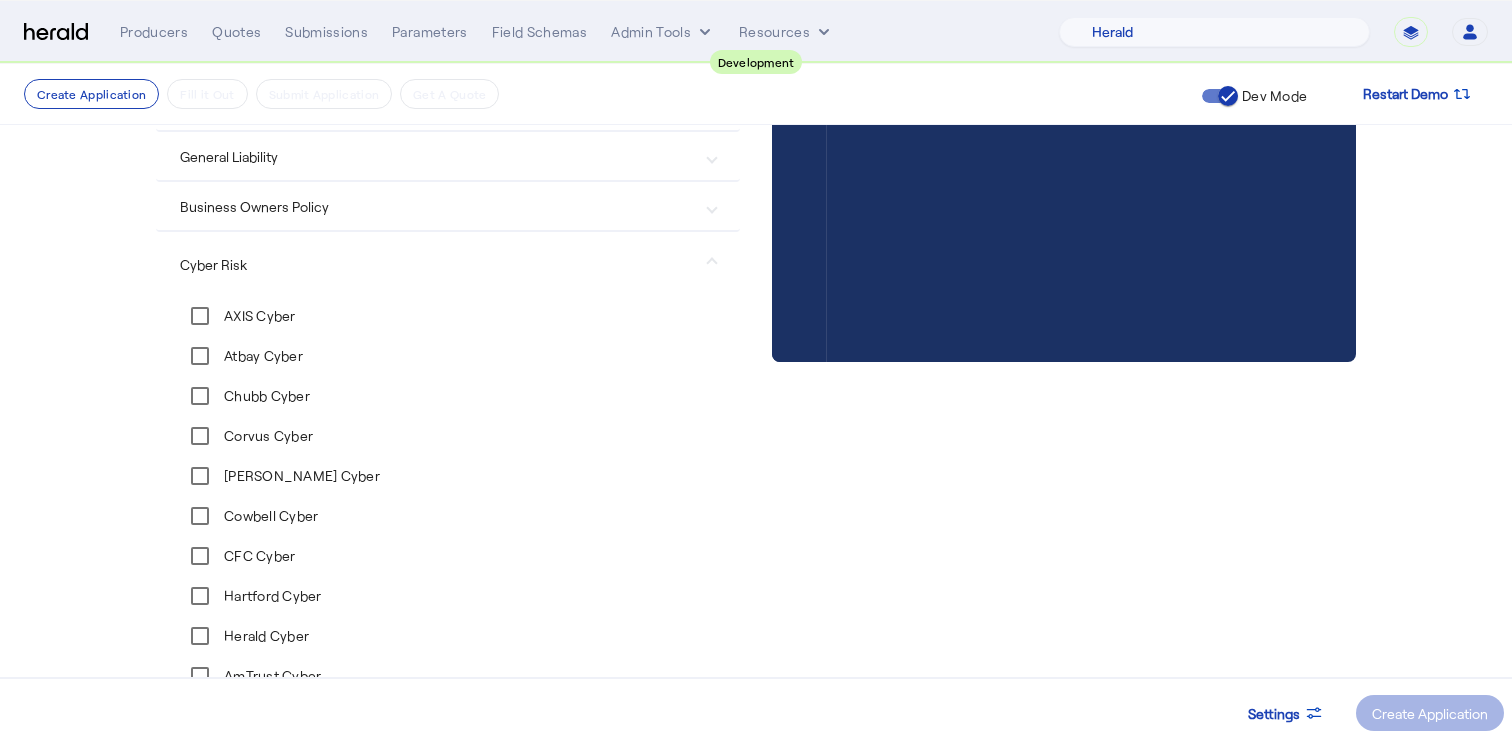 click on "CFC Cyber" at bounding box center (257, 556) 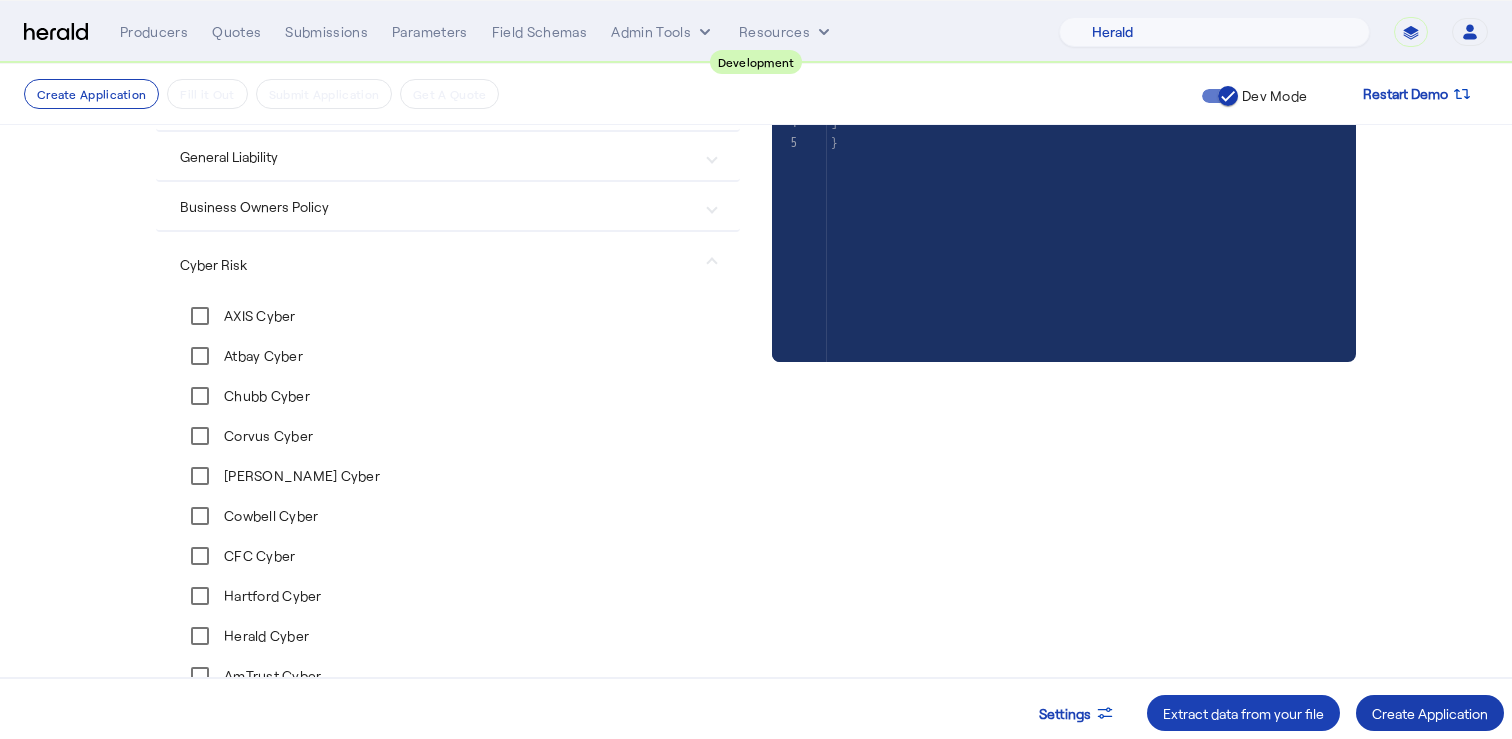 click on "Create Application" at bounding box center [1430, 713] 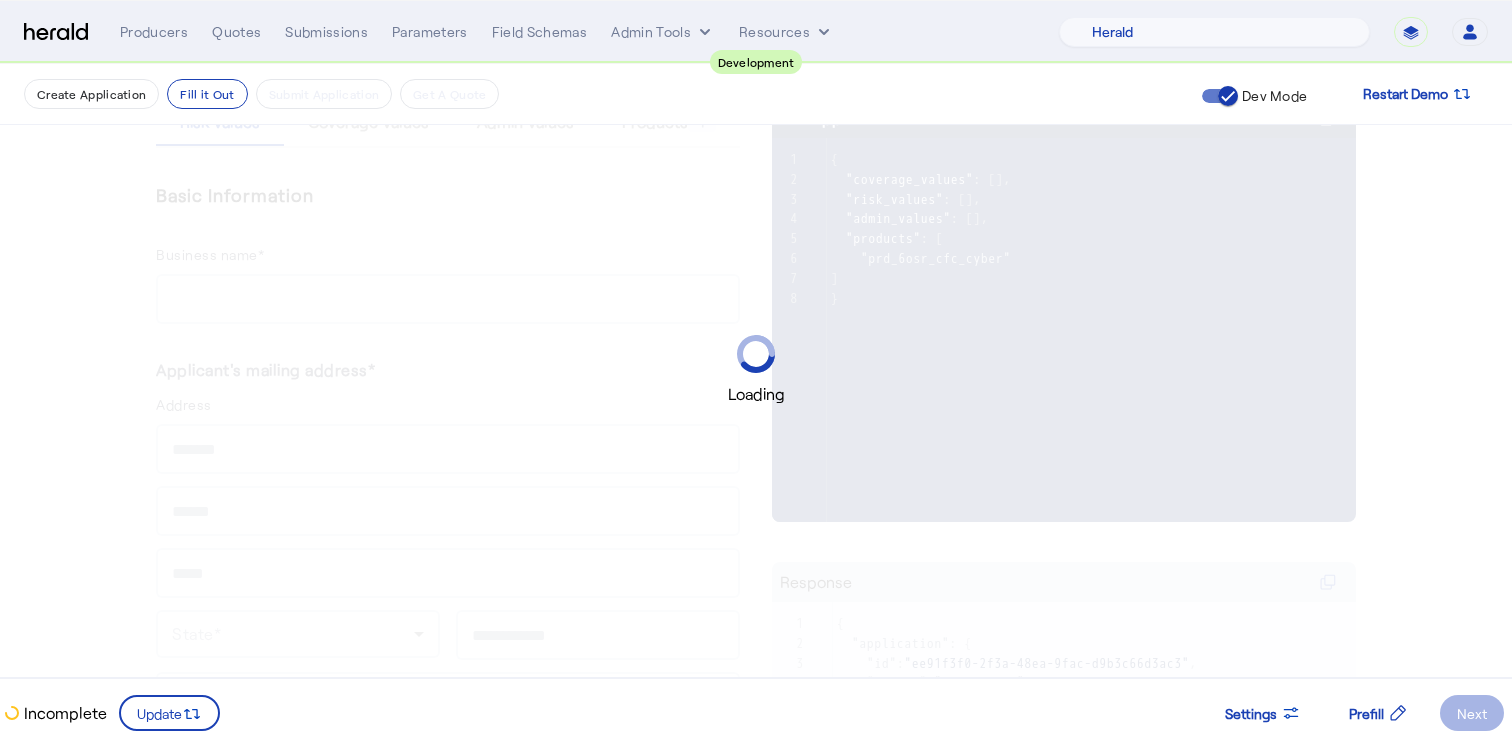 scroll, scrollTop: 0, scrollLeft: 0, axis: both 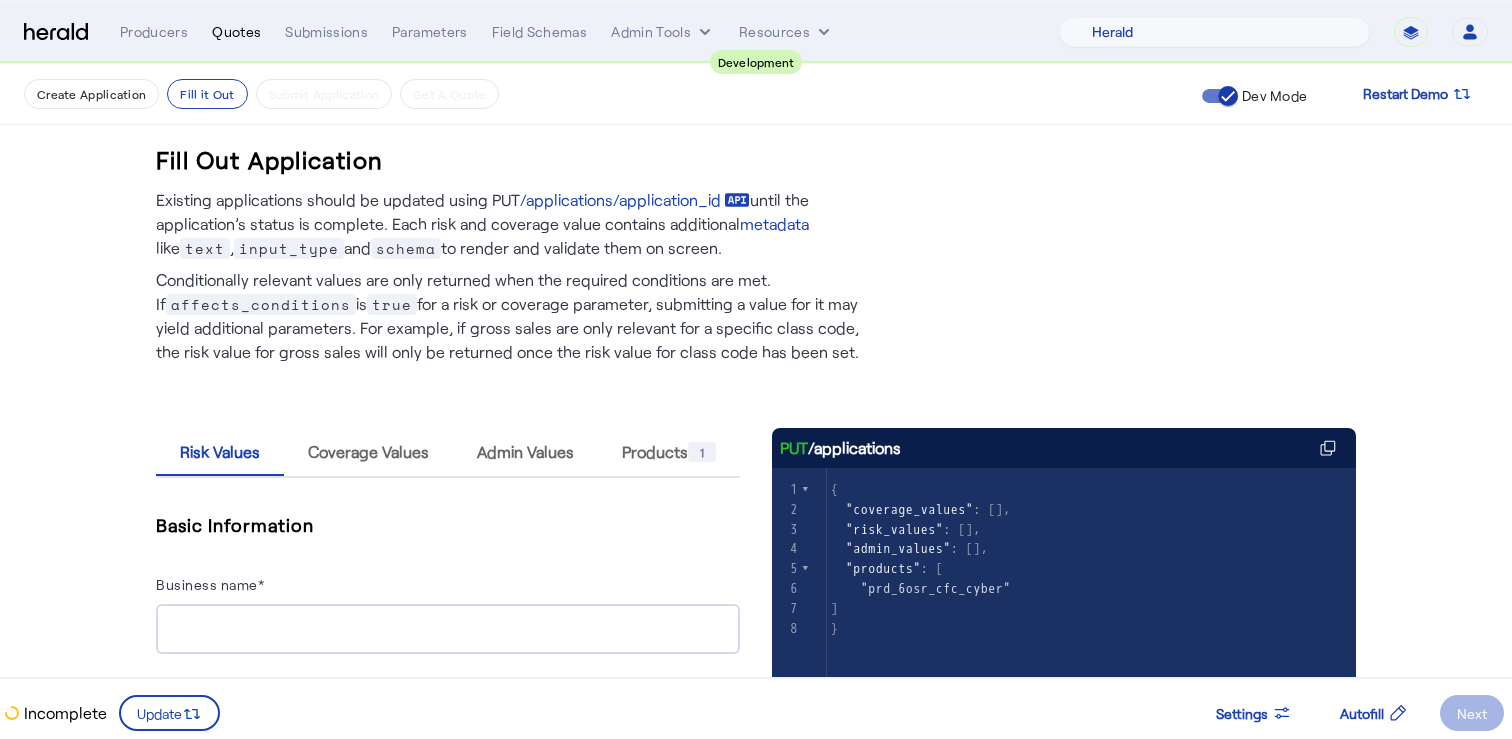 click on "Quotes" at bounding box center [236, 32] 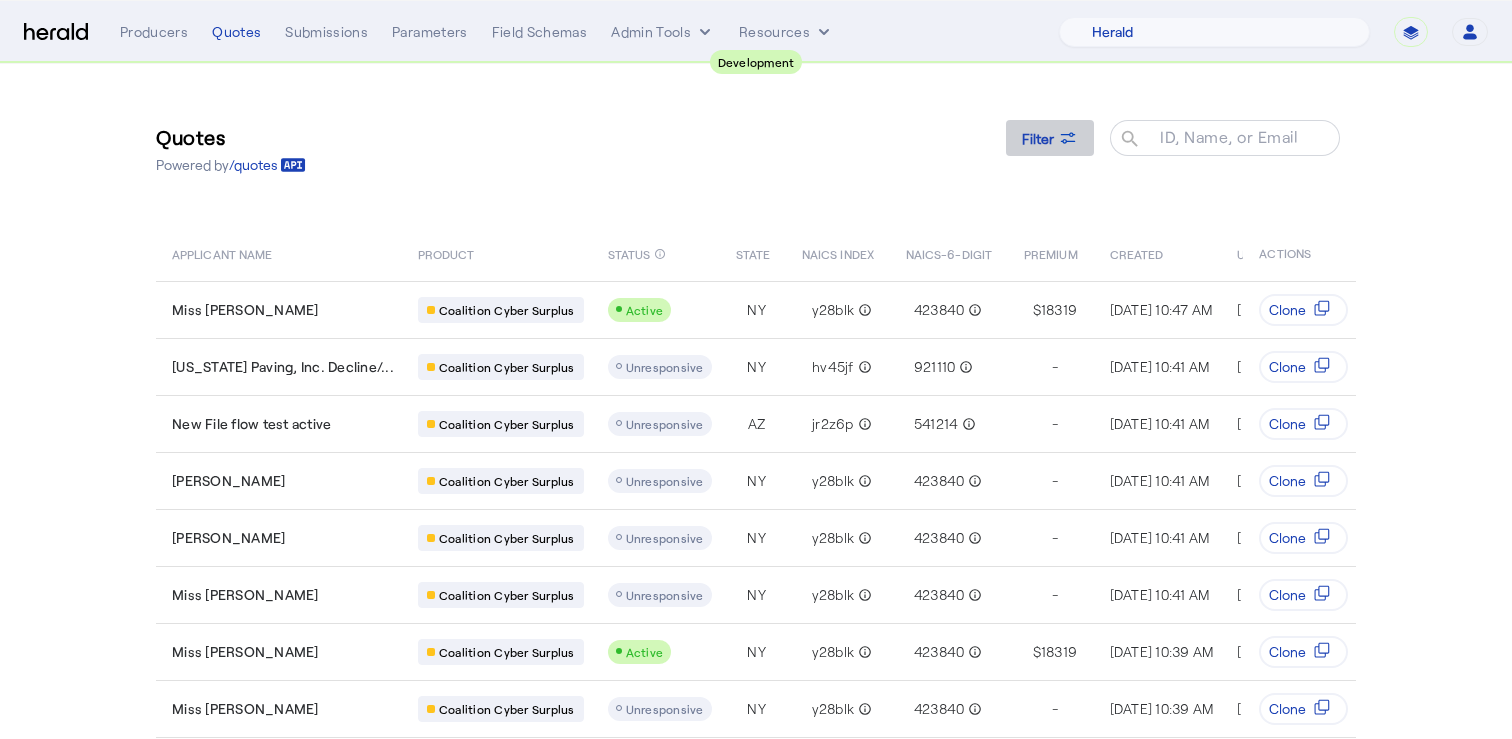 click 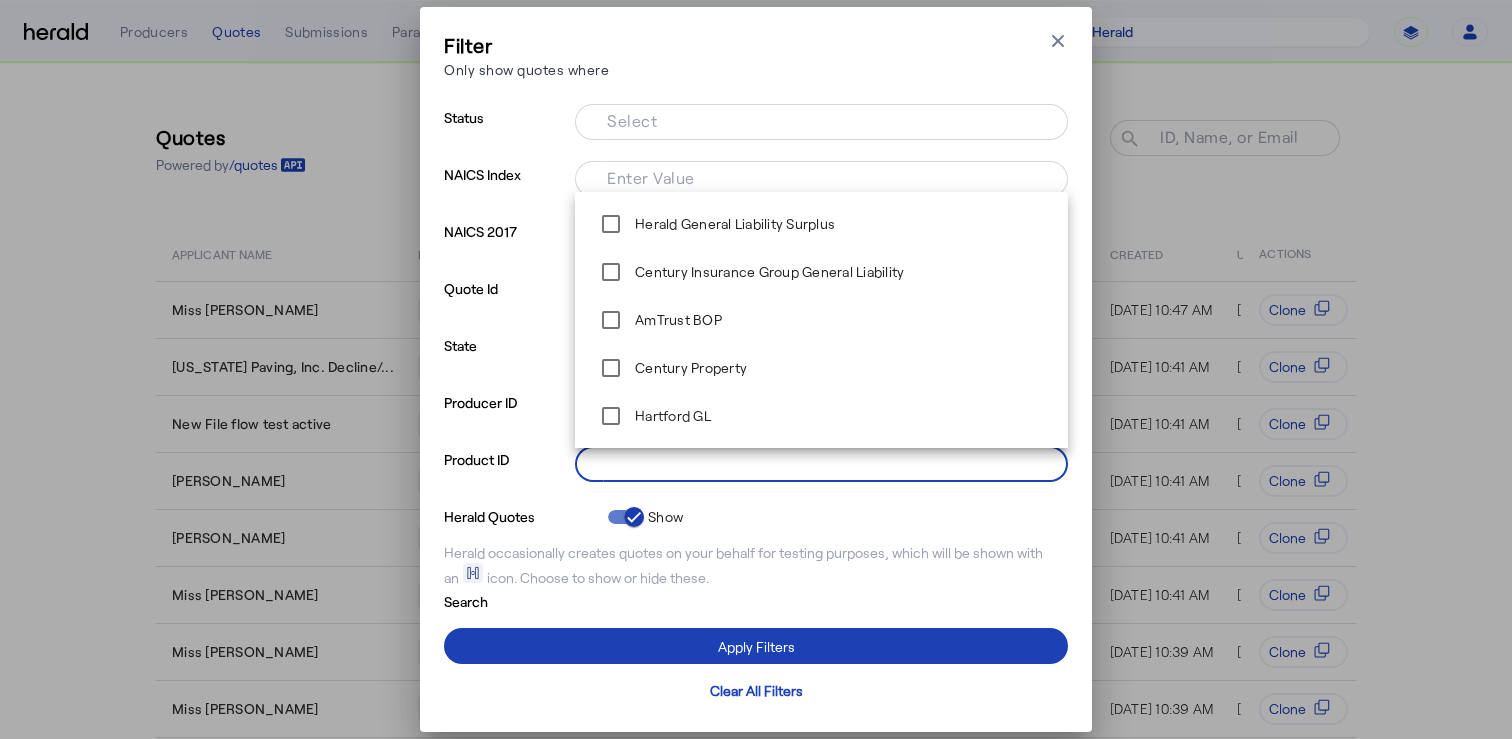 click on "Select" at bounding box center [817, 462] 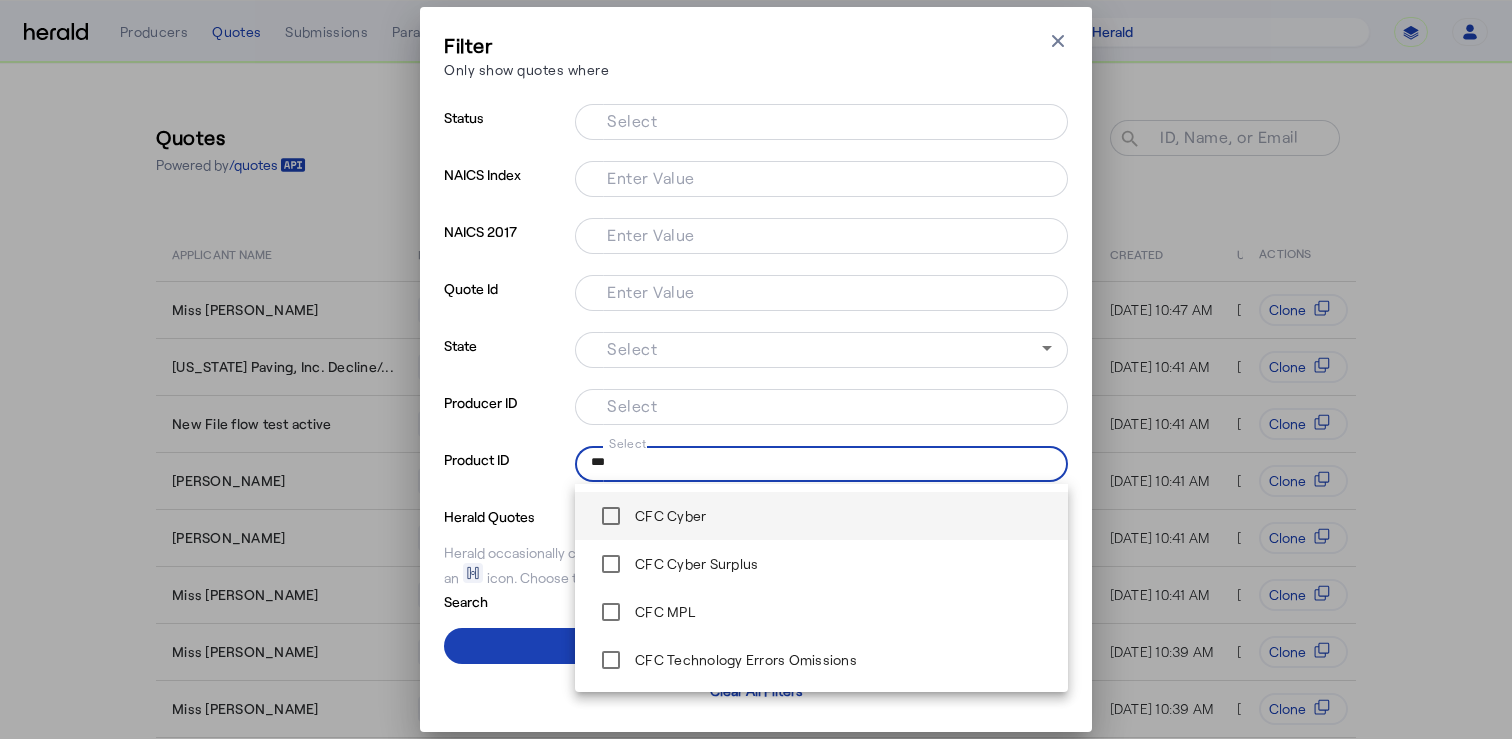 type on "***" 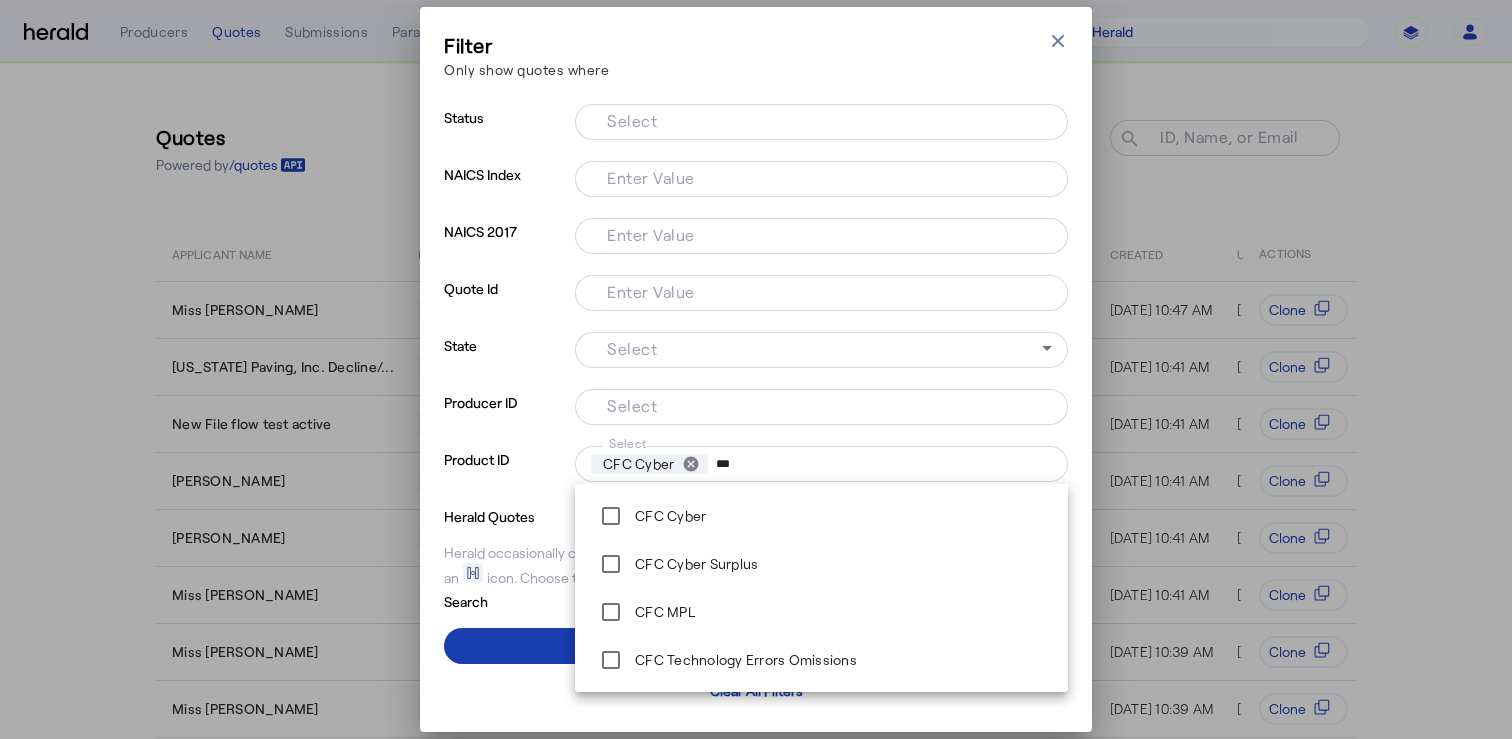 click at bounding box center [756, 646] 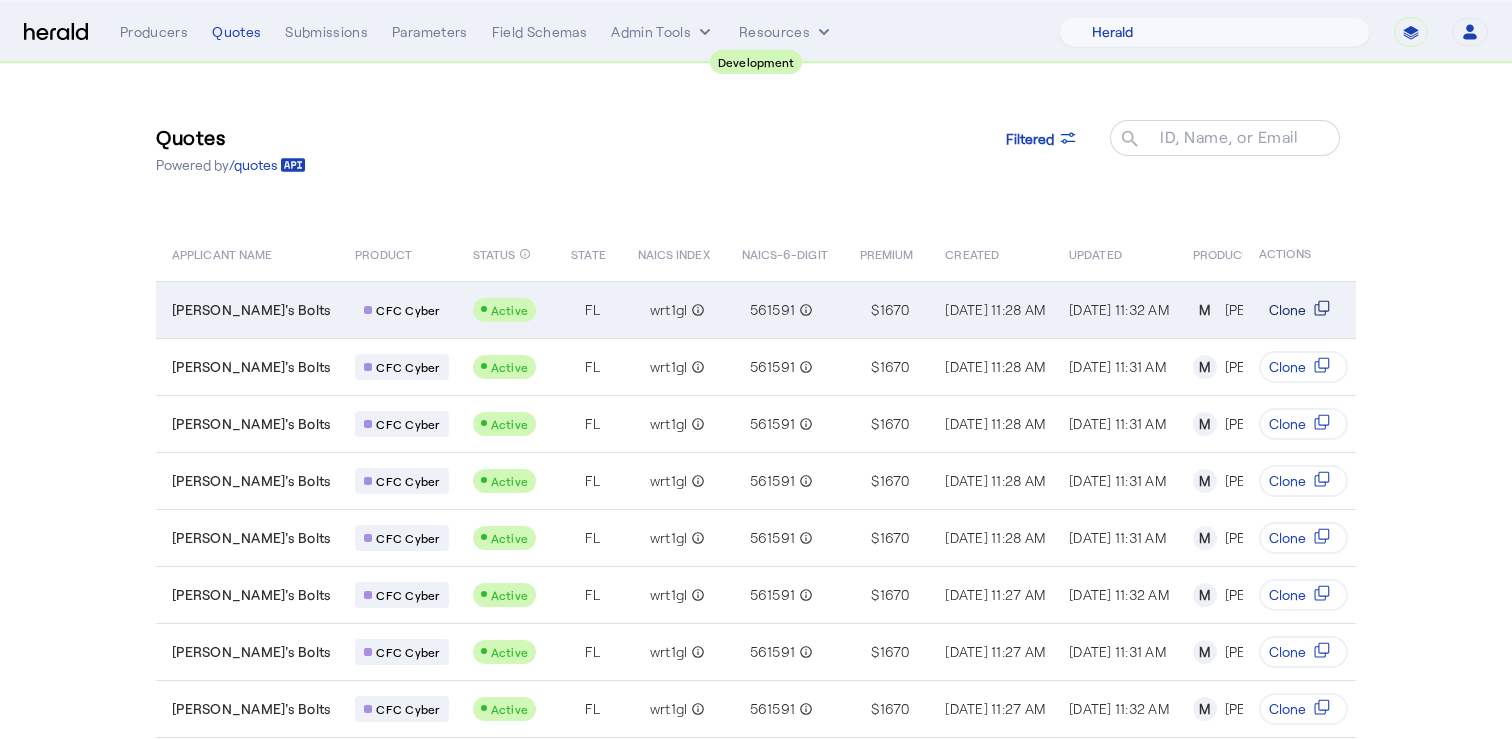click on "Clone" at bounding box center [1287, 310] 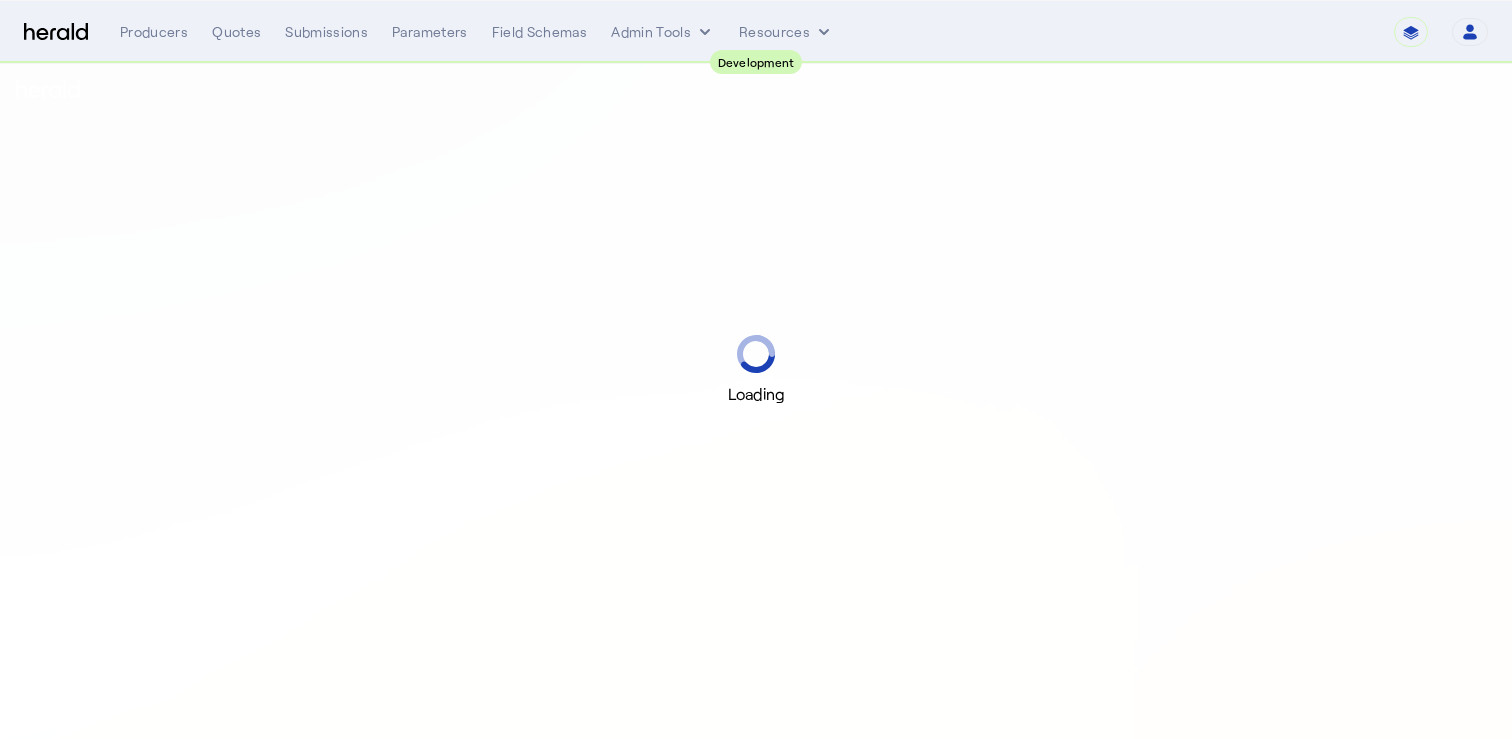 scroll, scrollTop: 0, scrollLeft: 0, axis: both 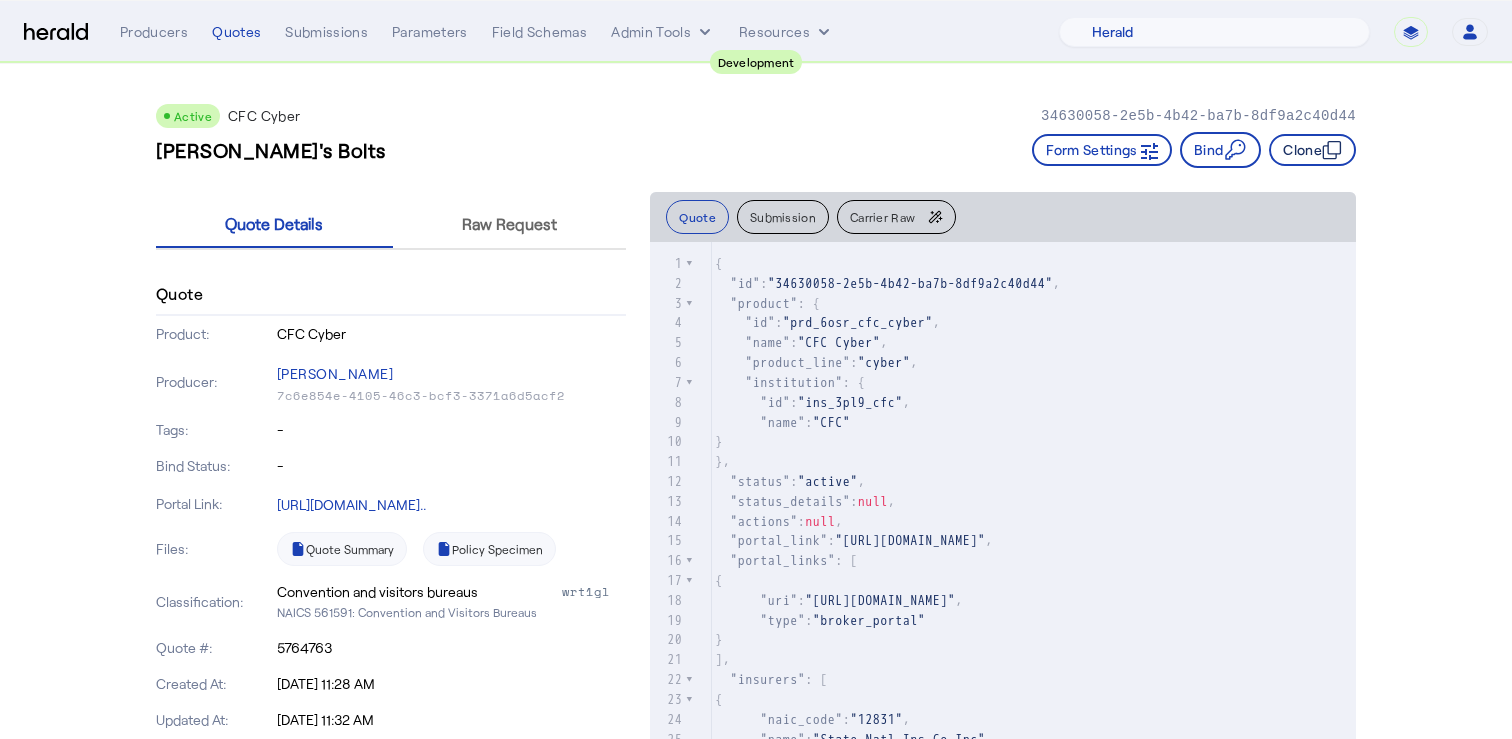 click on "Clone" 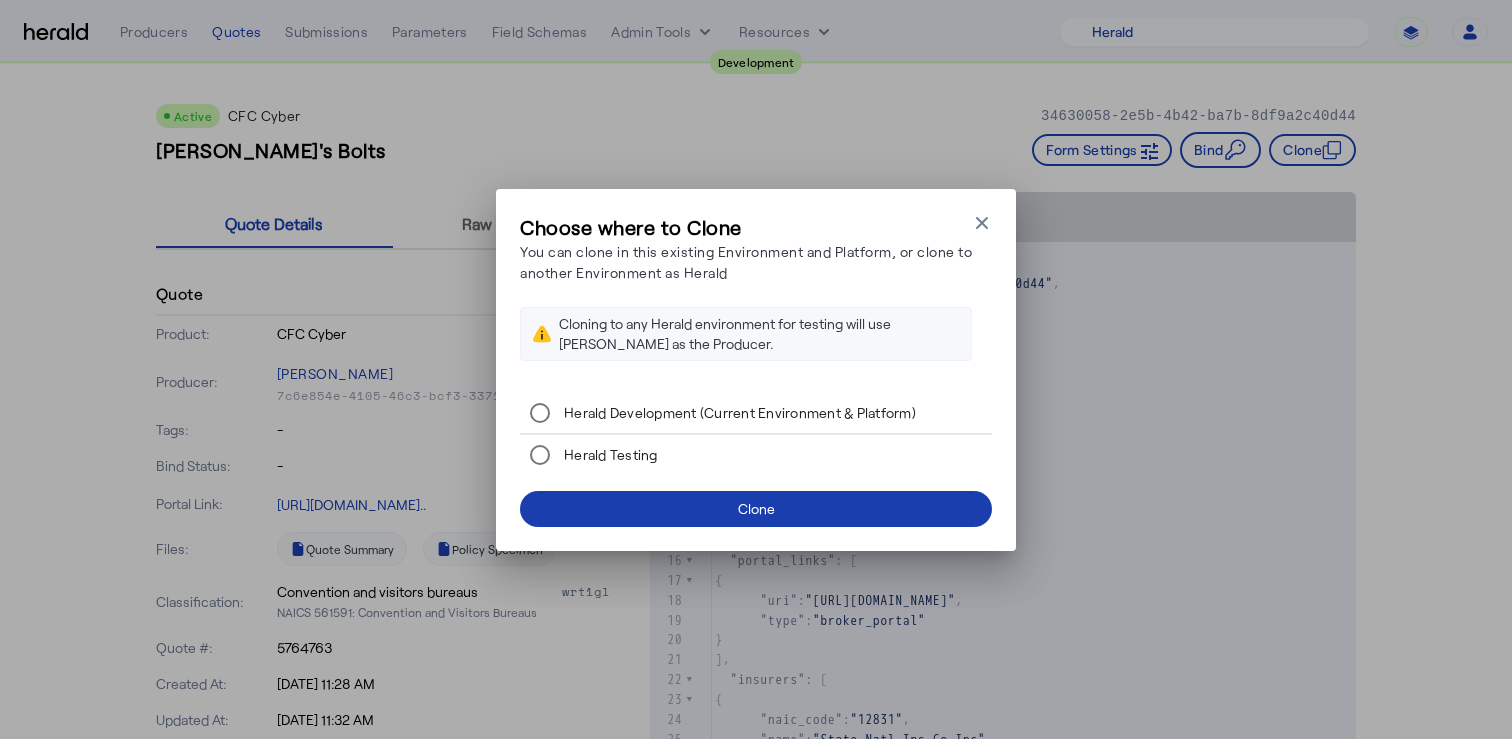 click at bounding box center [756, 509] 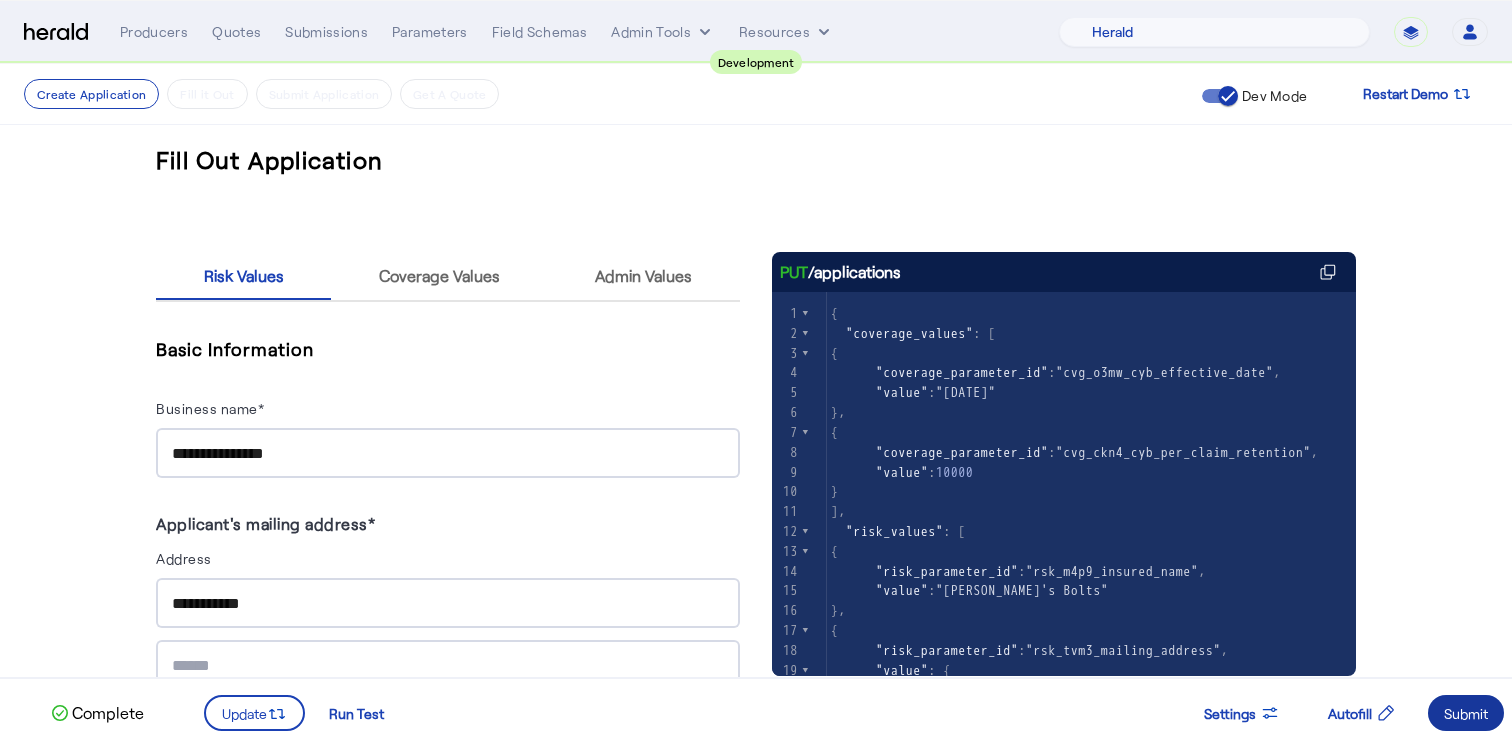 click at bounding box center (1466, 713) 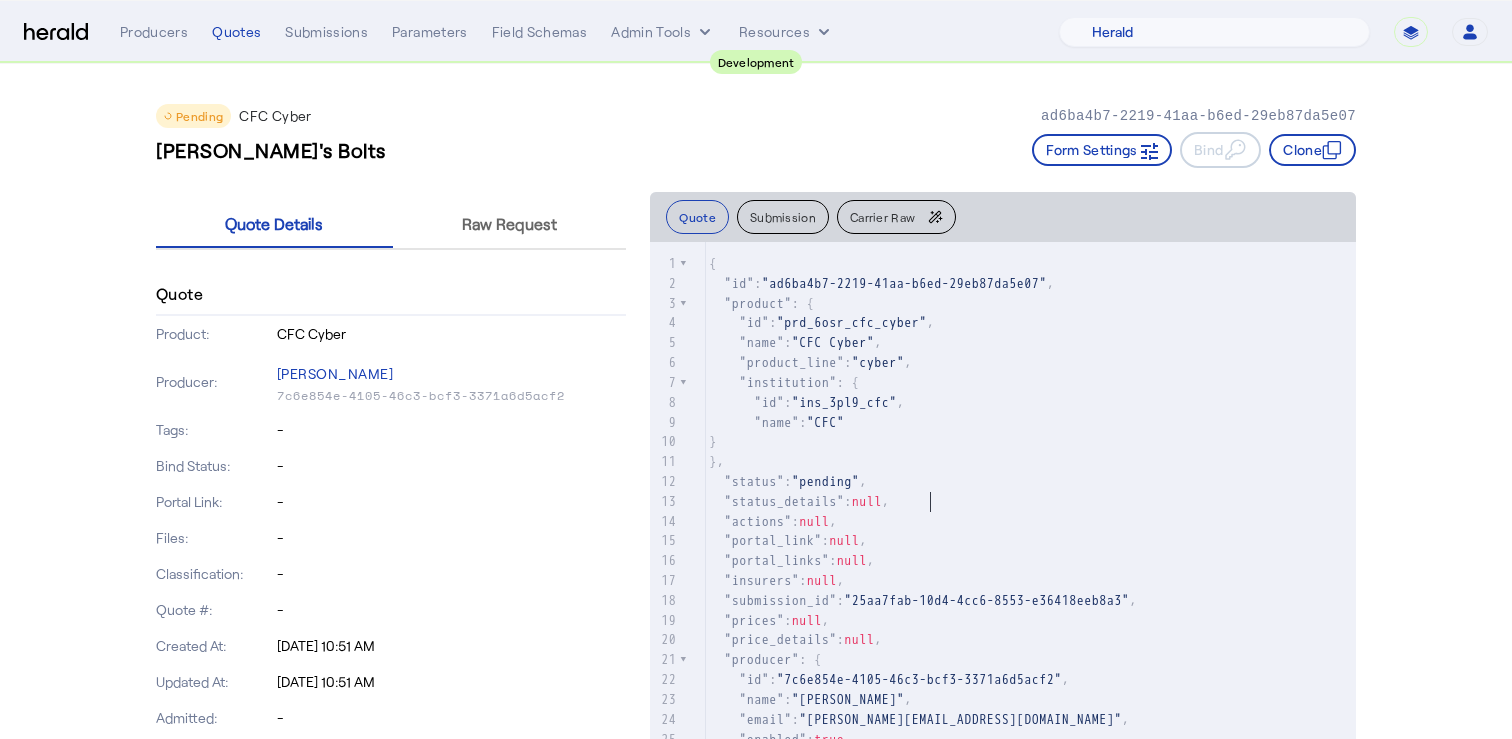 click on ""status_details" :  null ," 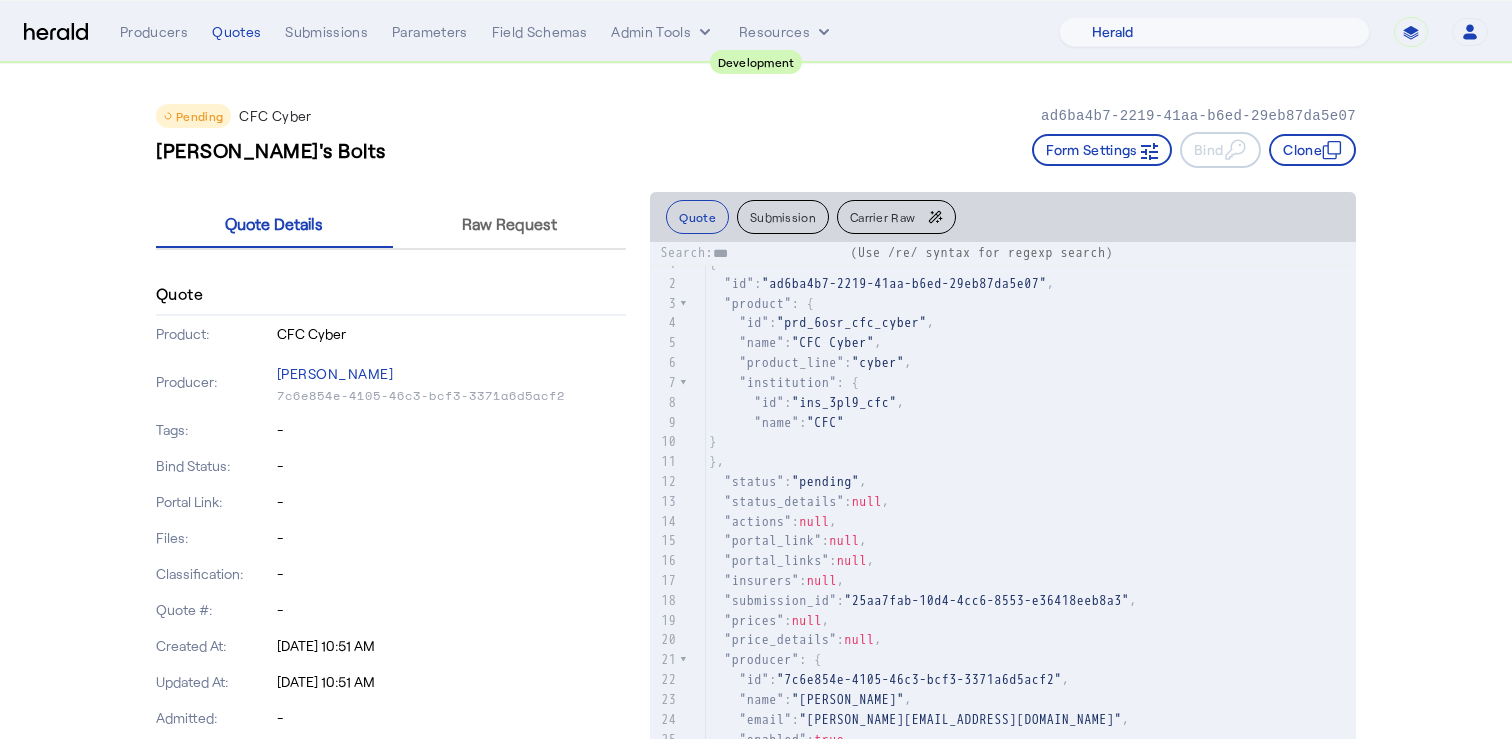 type on "****" 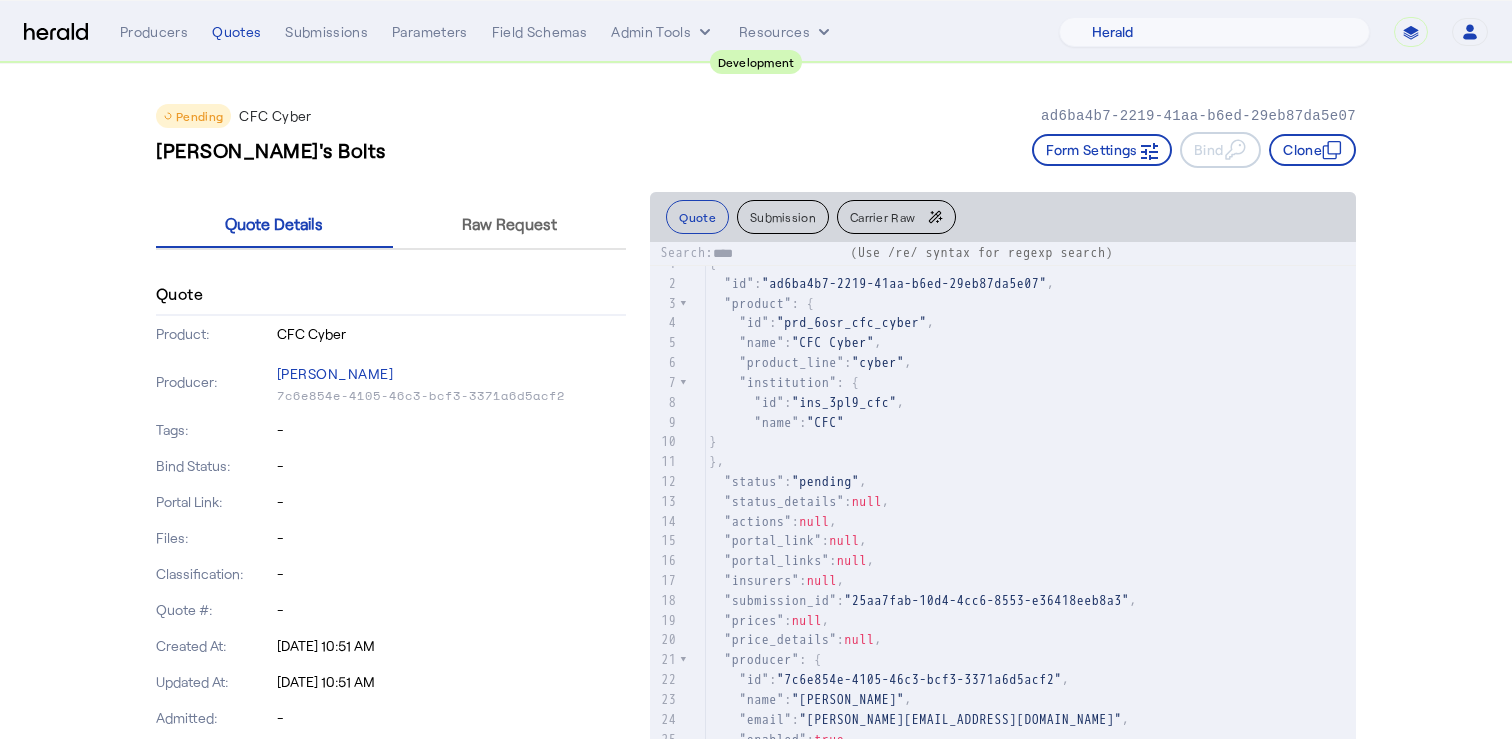 scroll, scrollTop: 63, scrollLeft: 0, axis: vertical 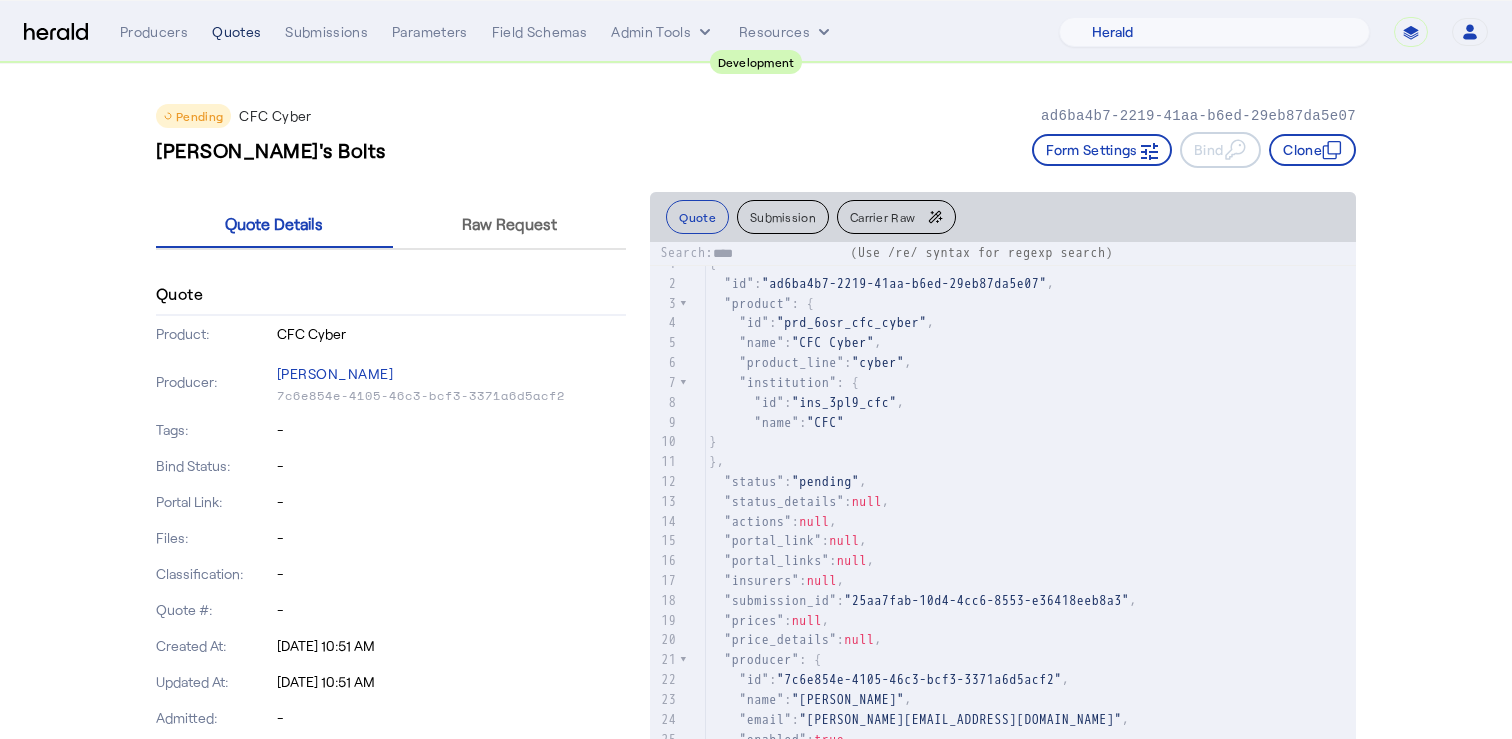 type on "****" 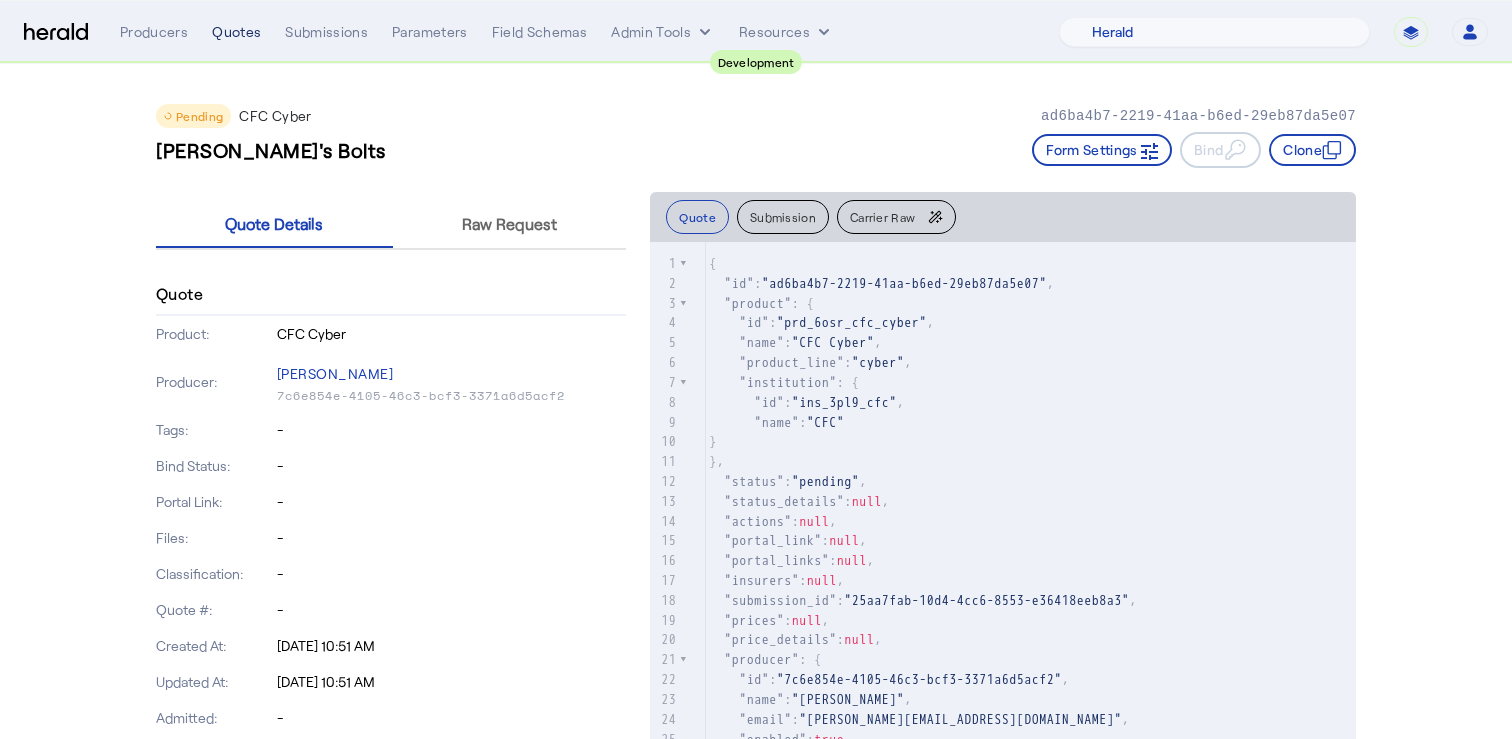click on "Quotes" at bounding box center [236, 32] 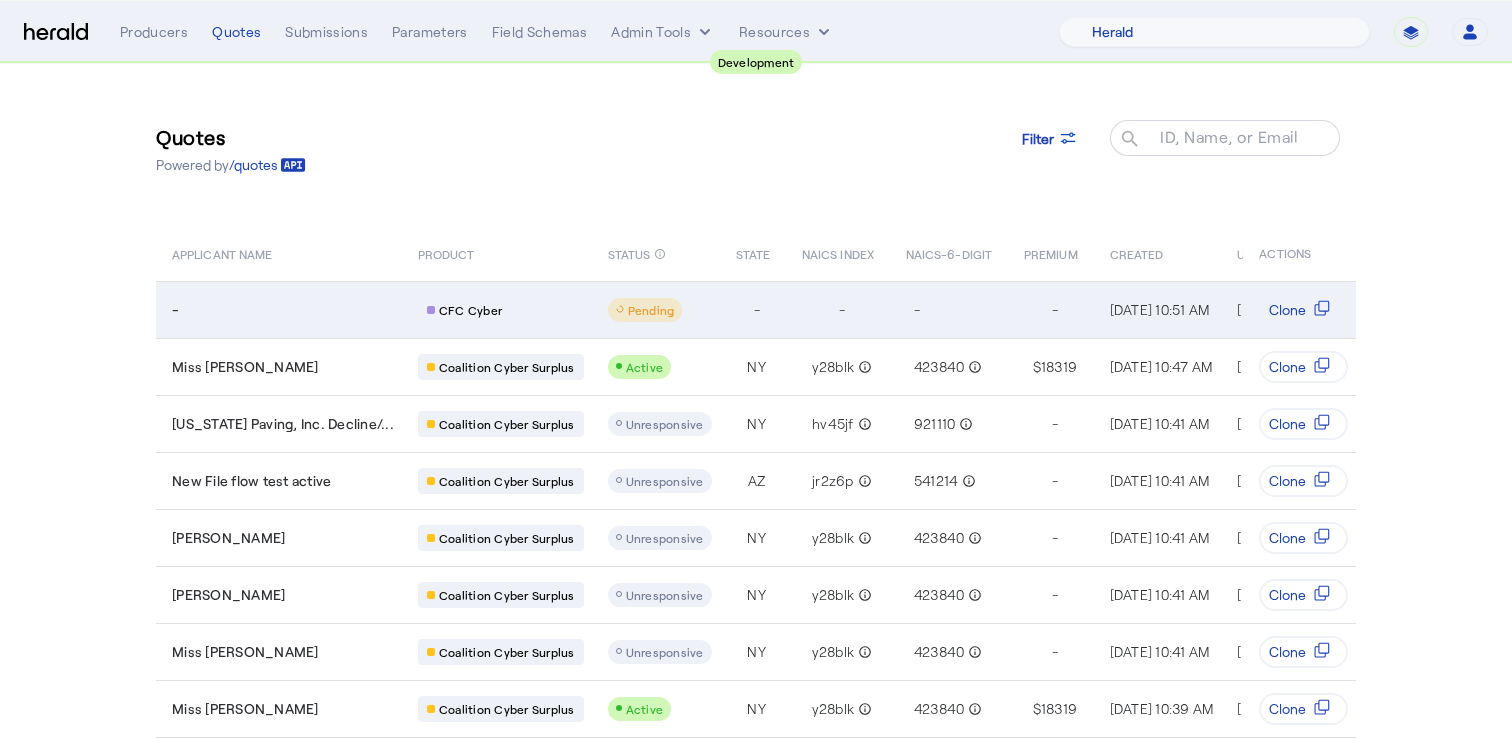 click on "-" at bounding box center (283, 310) 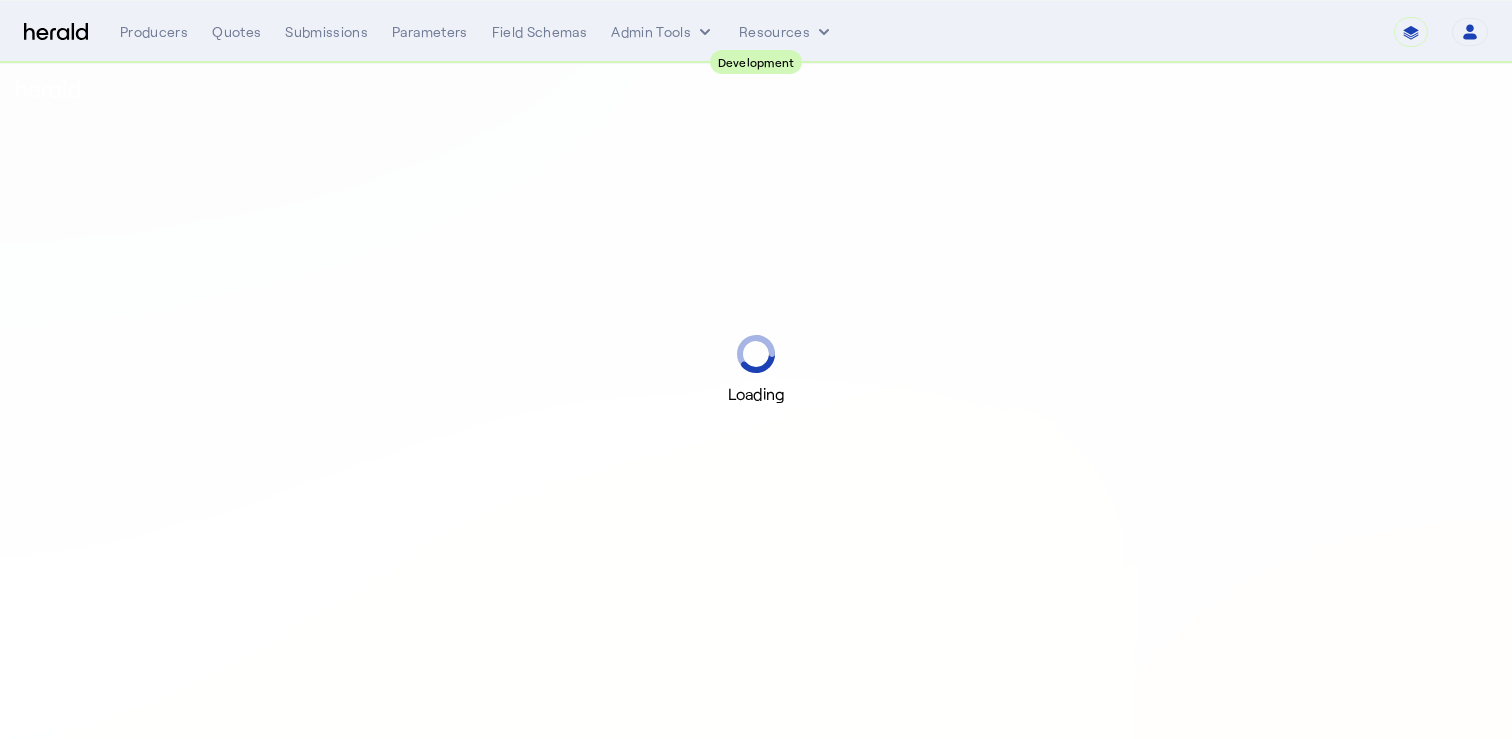 scroll, scrollTop: 0, scrollLeft: 0, axis: both 